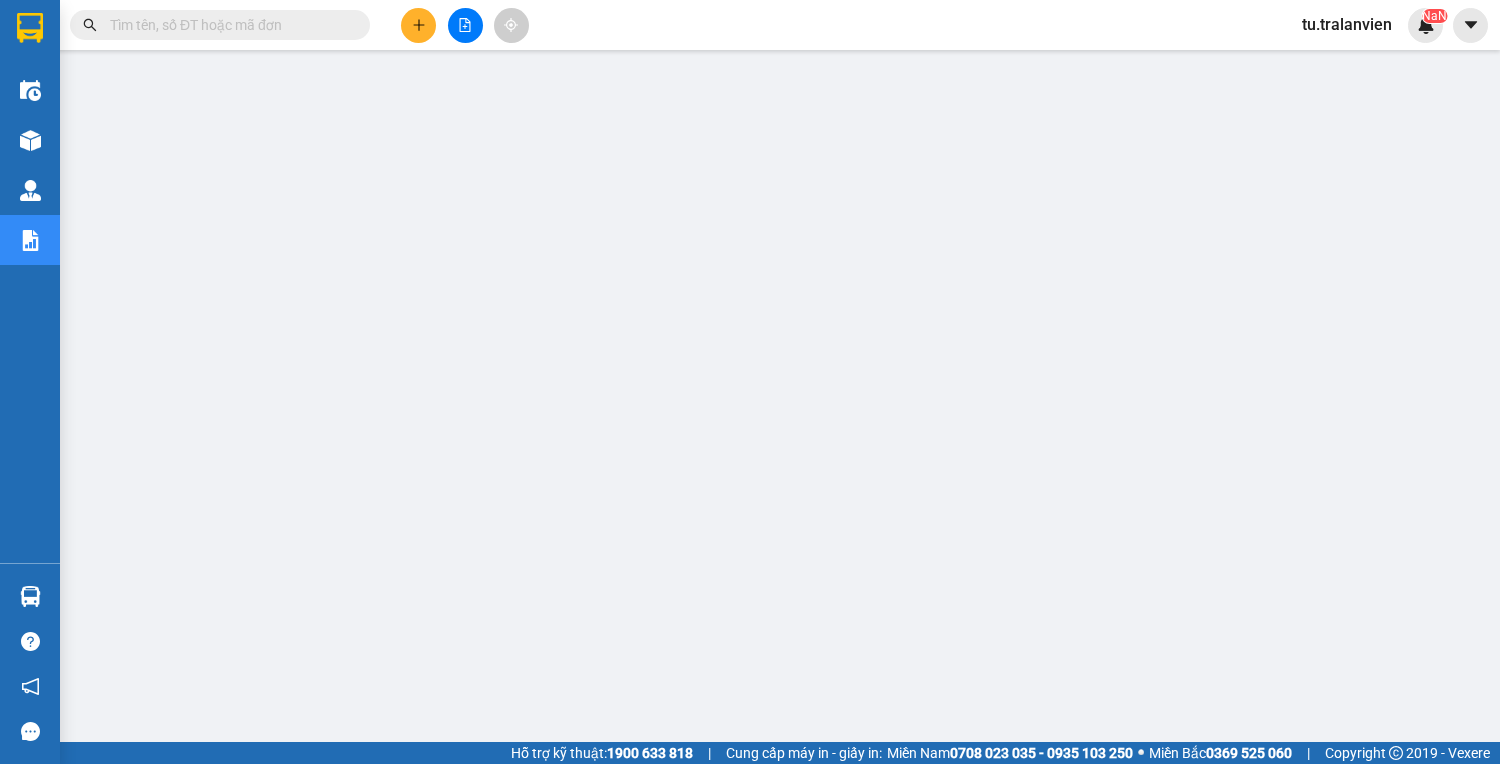 scroll, scrollTop: 0, scrollLeft: 0, axis: both 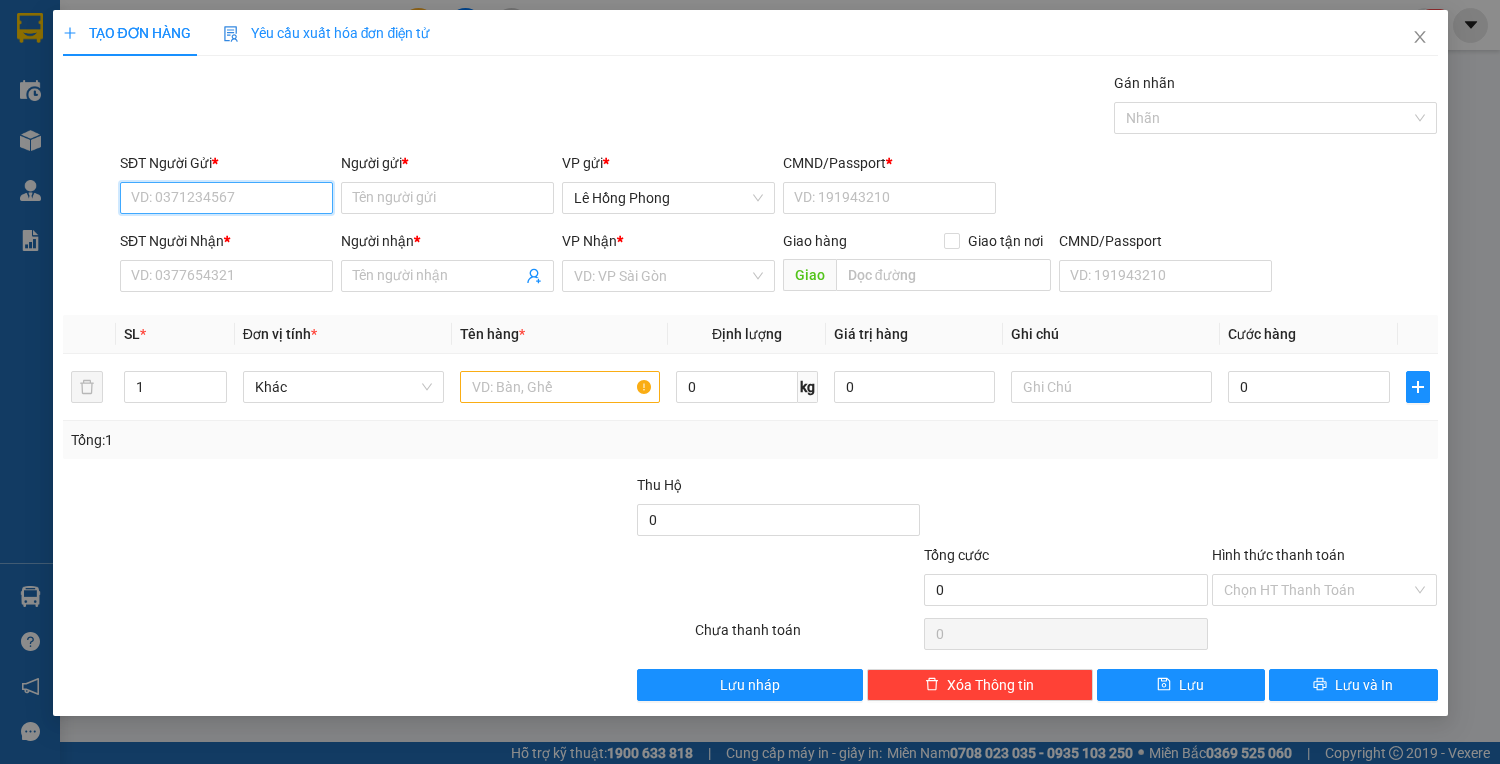 click on "SĐT Người Gửi  *" at bounding box center [226, 198] 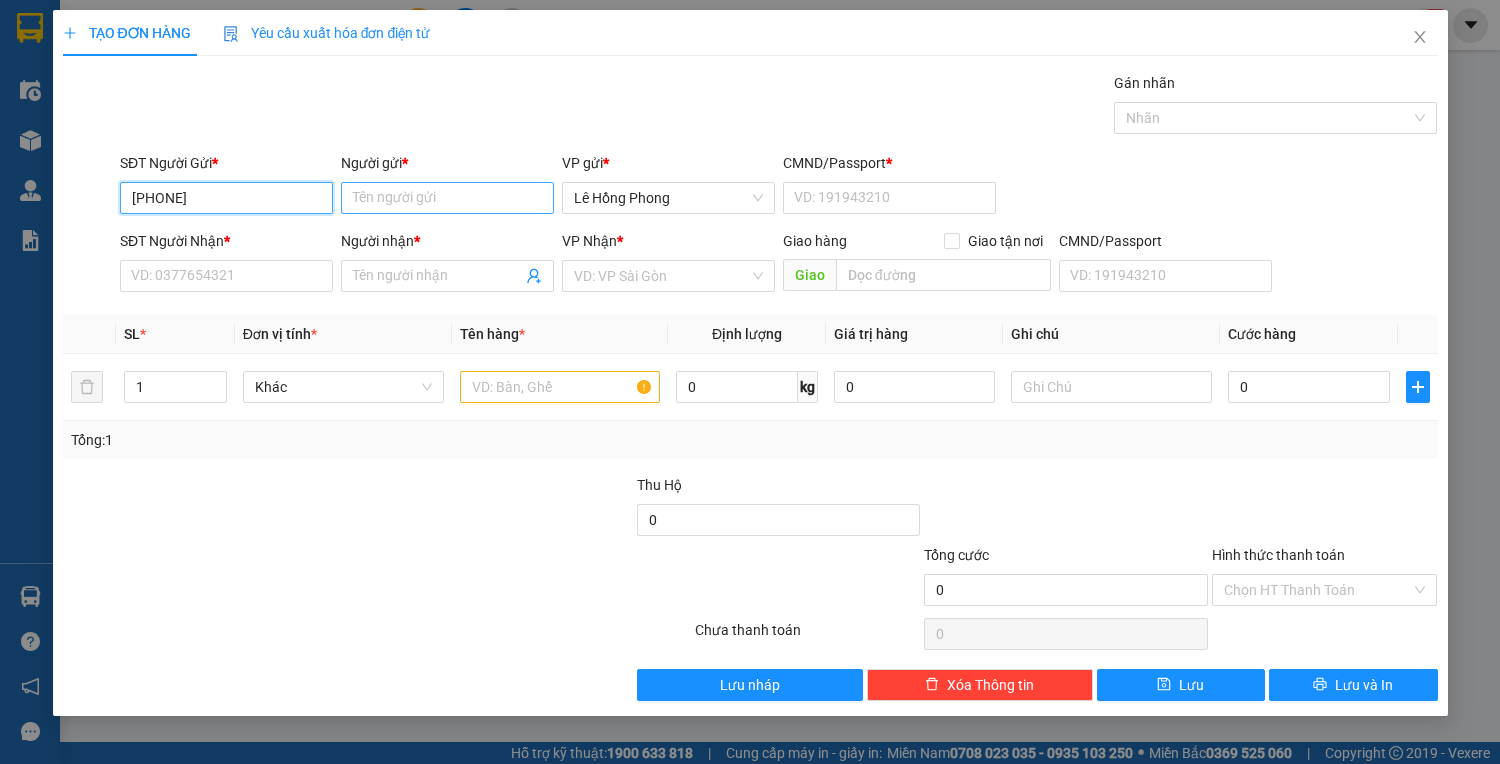 type on "[PHONE]" 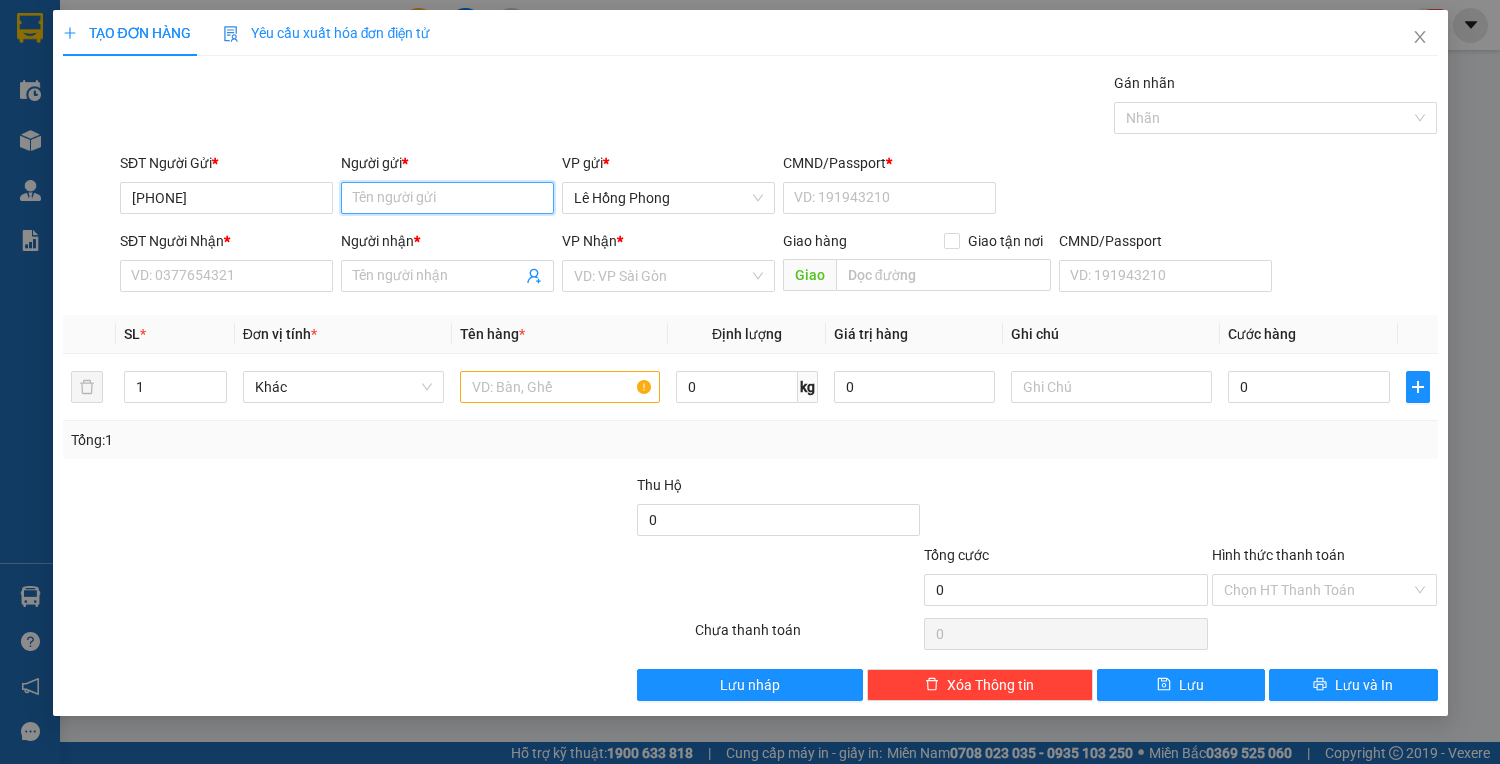 click on "Người gửi  *" at bounding box center (447, 198) 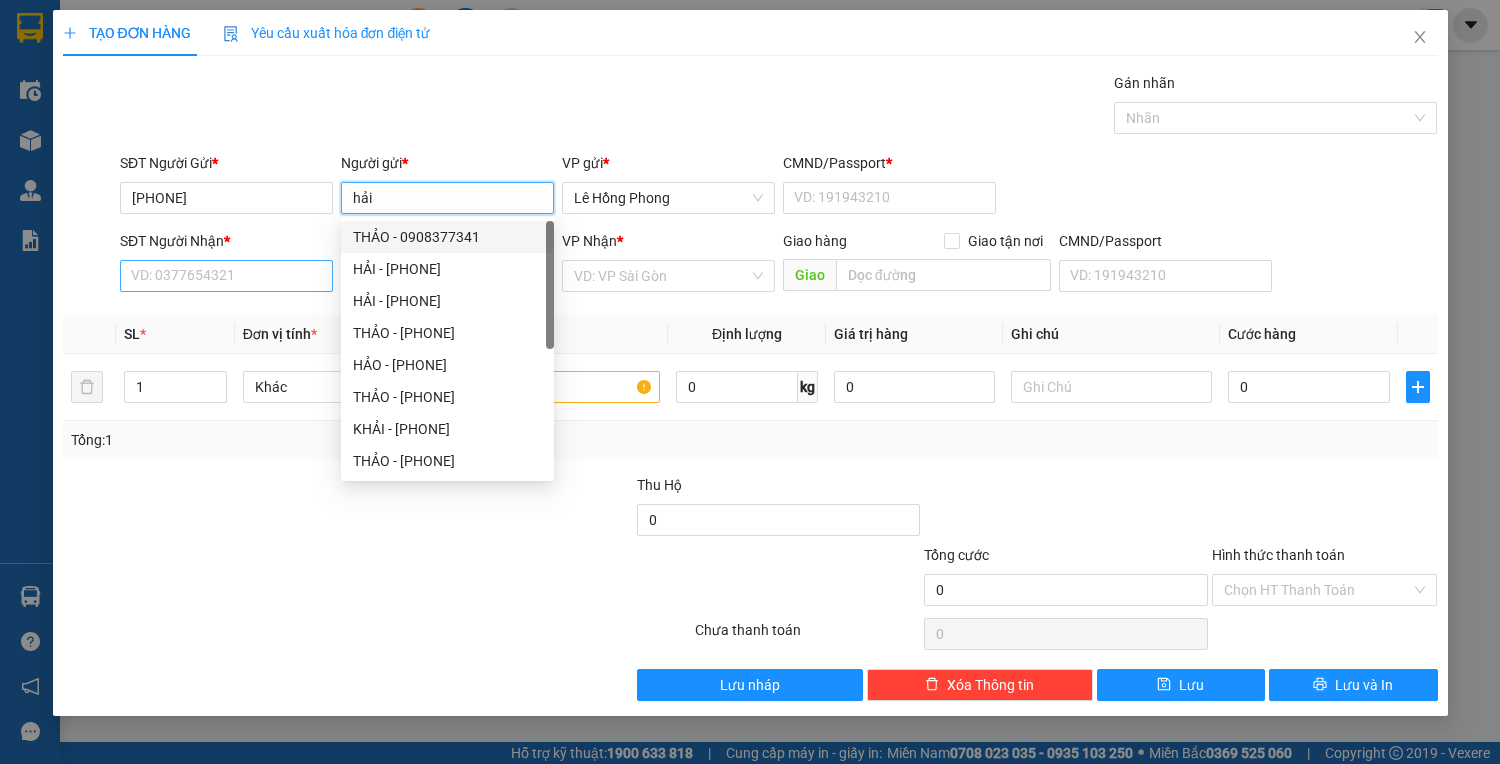 type on "hải" 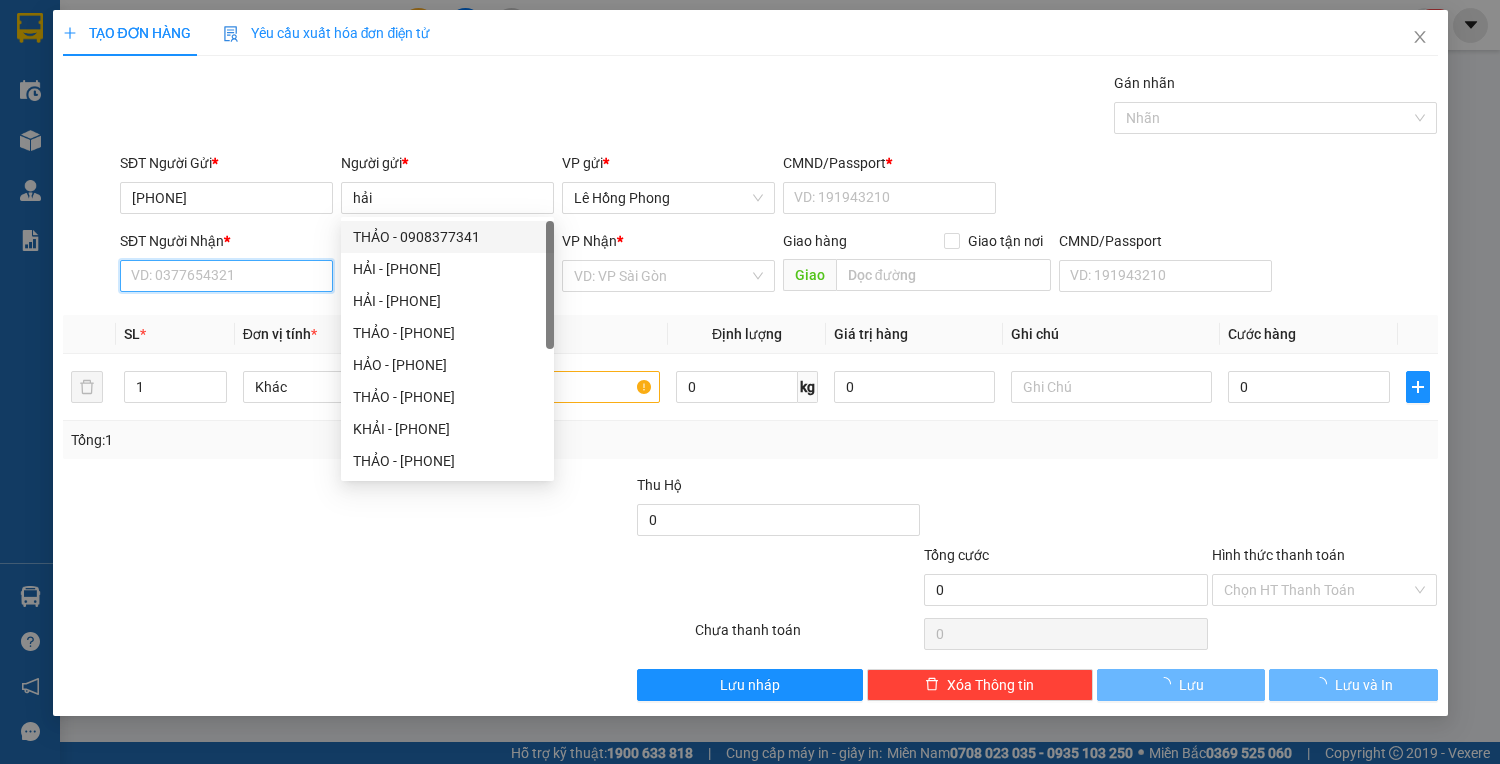 click on "SĐT Người Nhận  *" at bounding box center (226, 276) 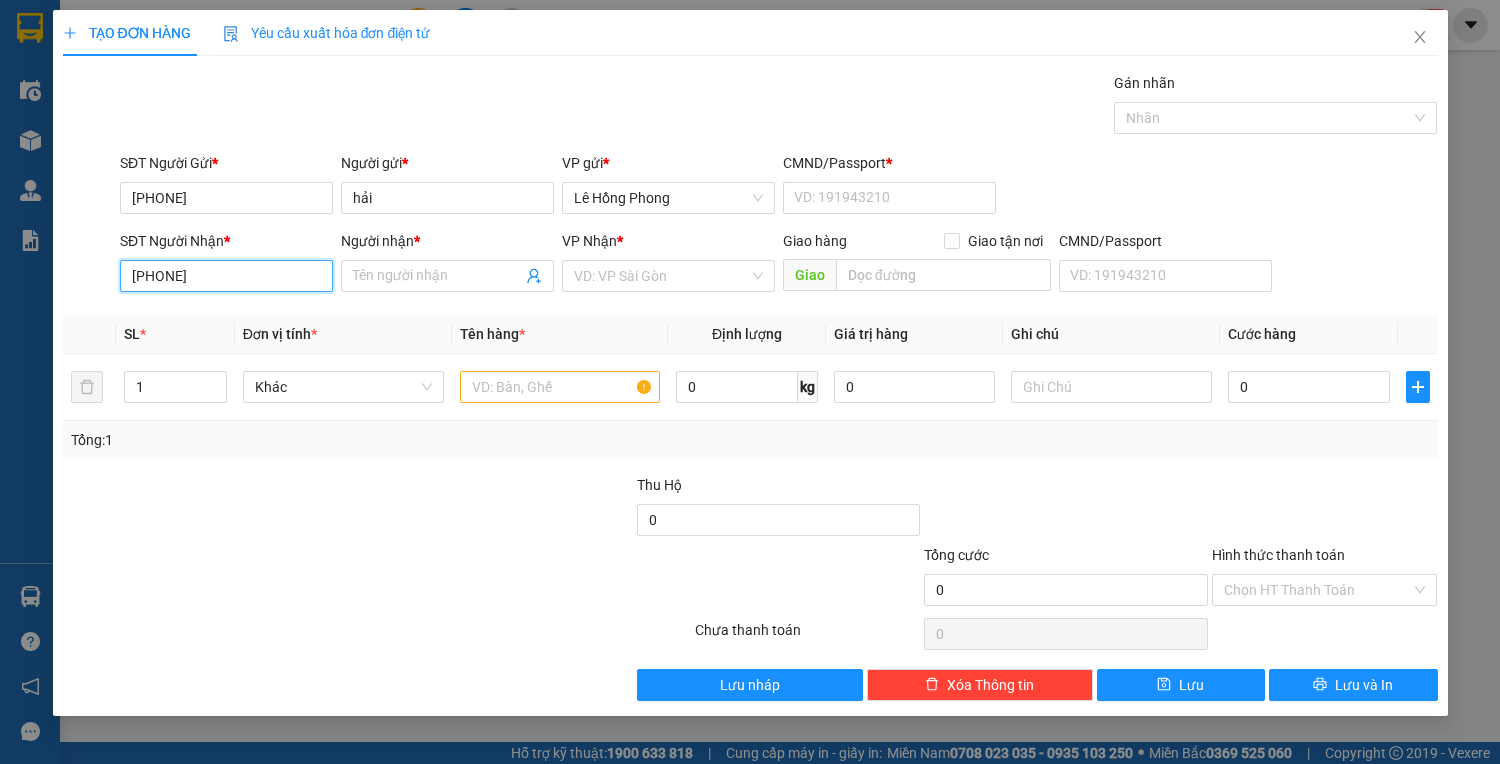 type on "0917114475" 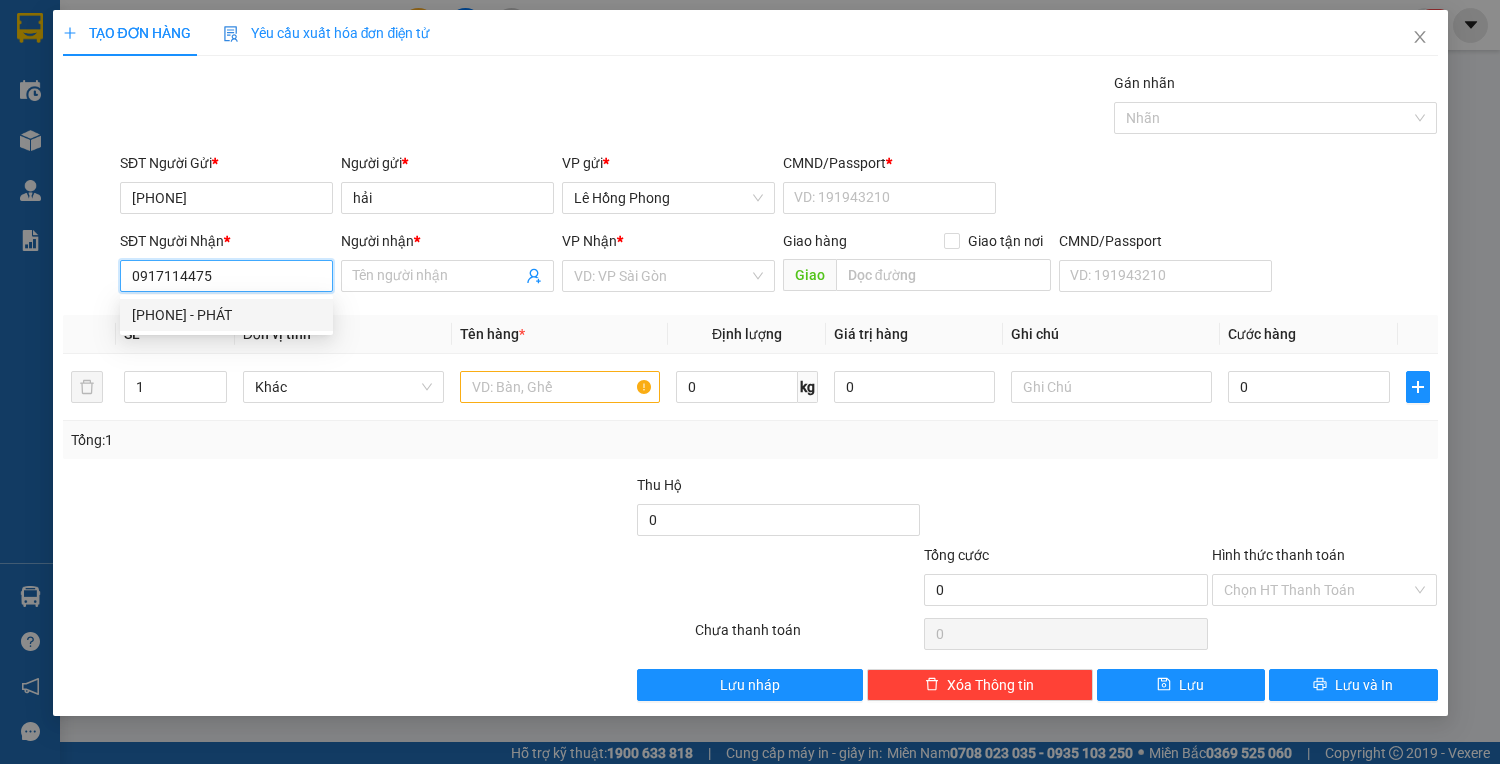 drag, startPoint x: 271, startPoint y: 316, endPoint x: 278, endPoint y: 324, distance: 10.630146 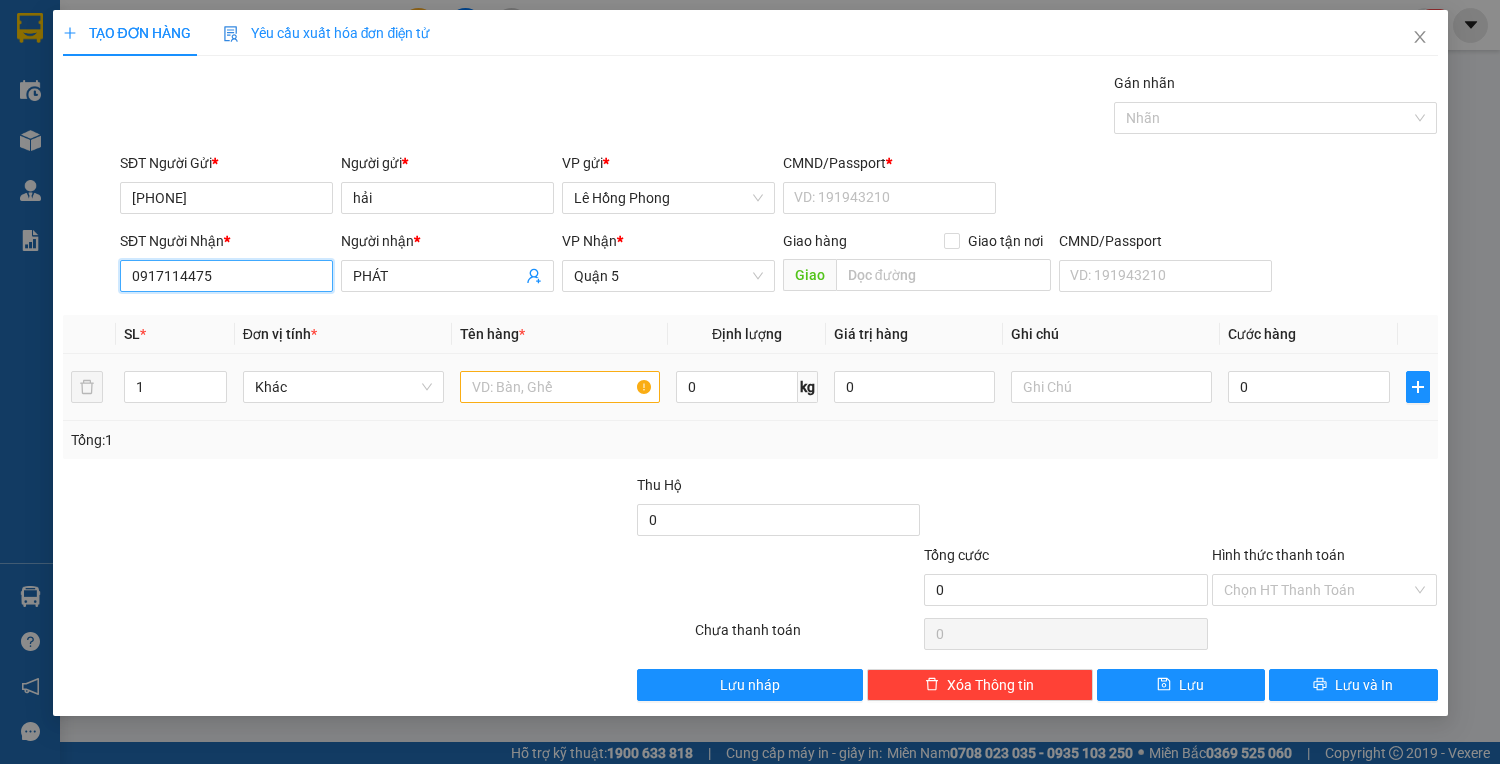 type on "0917114475" 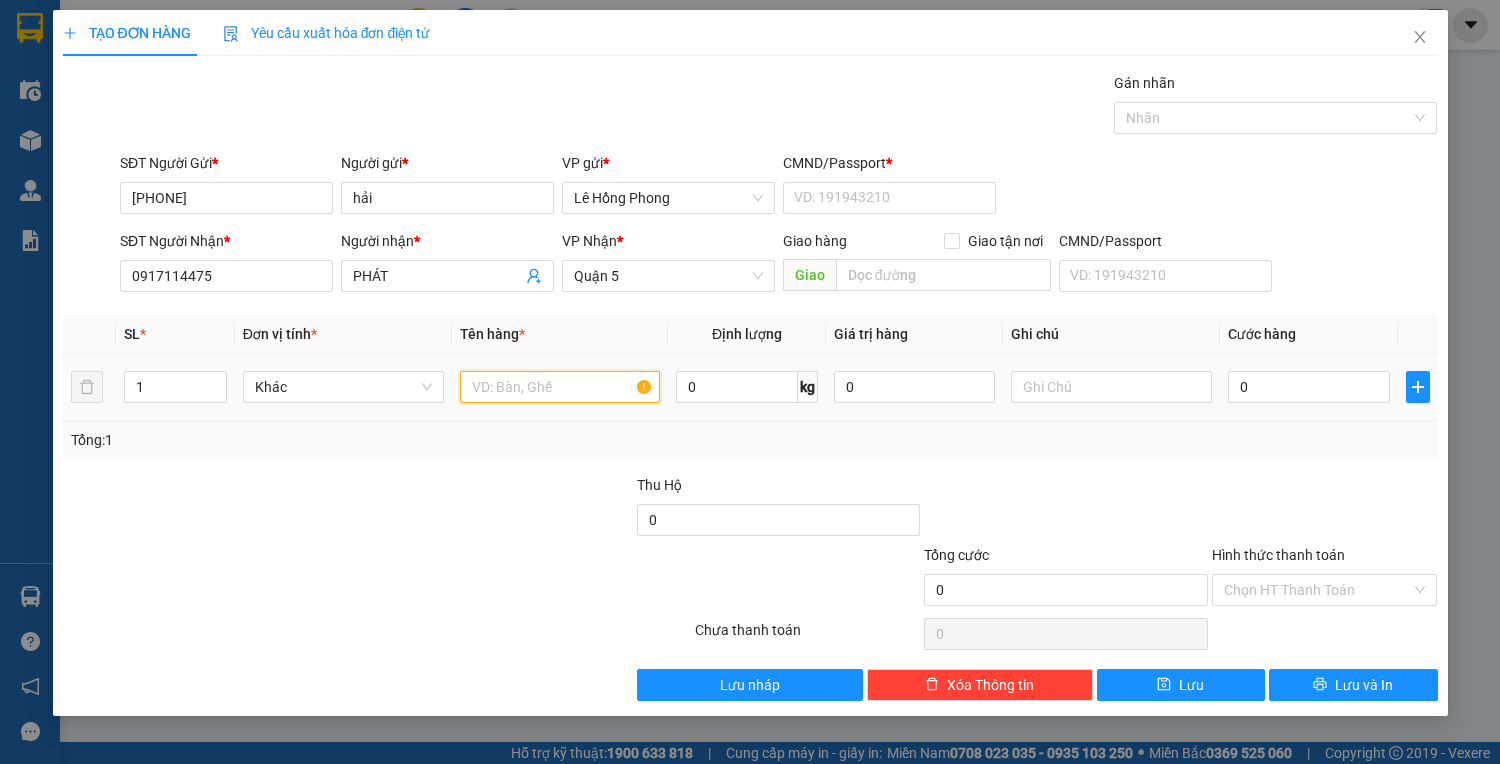 click at bounding box center [560, 387] 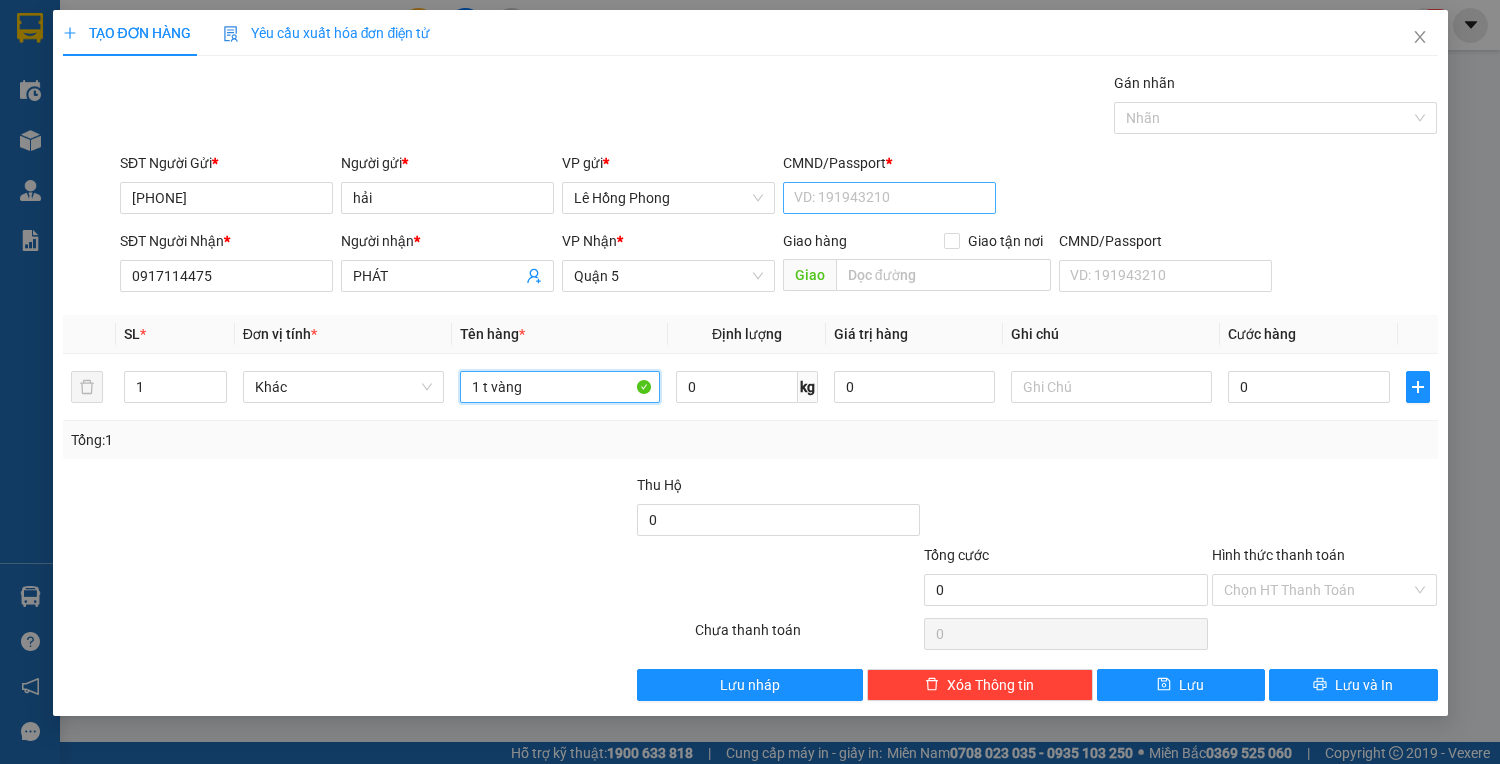 type on "1 t vàng" 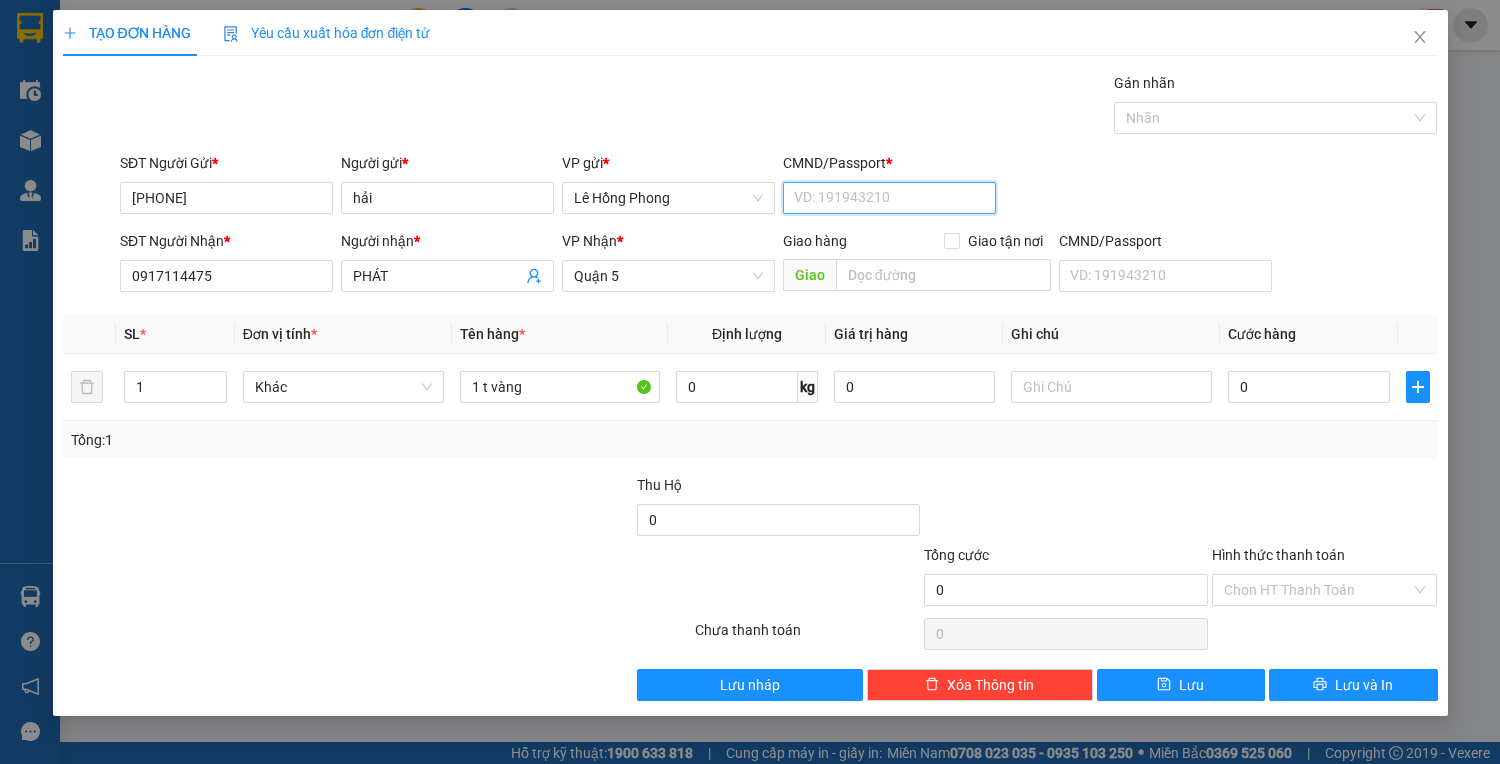 click on "CMND/Passport  *" at bounding box center [889, 198] 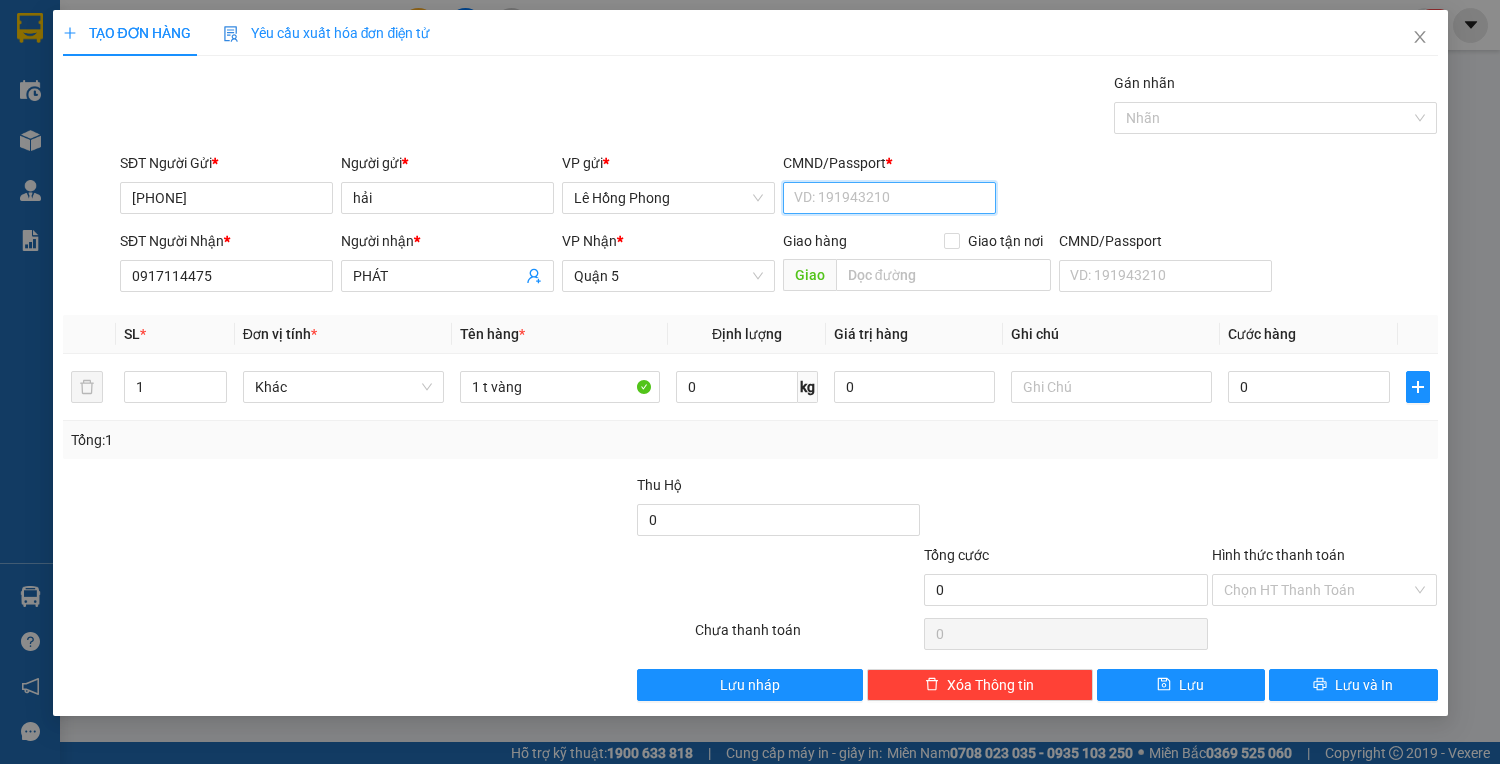 click on "CMND/Passport  *" at bounding box center [889, 198] 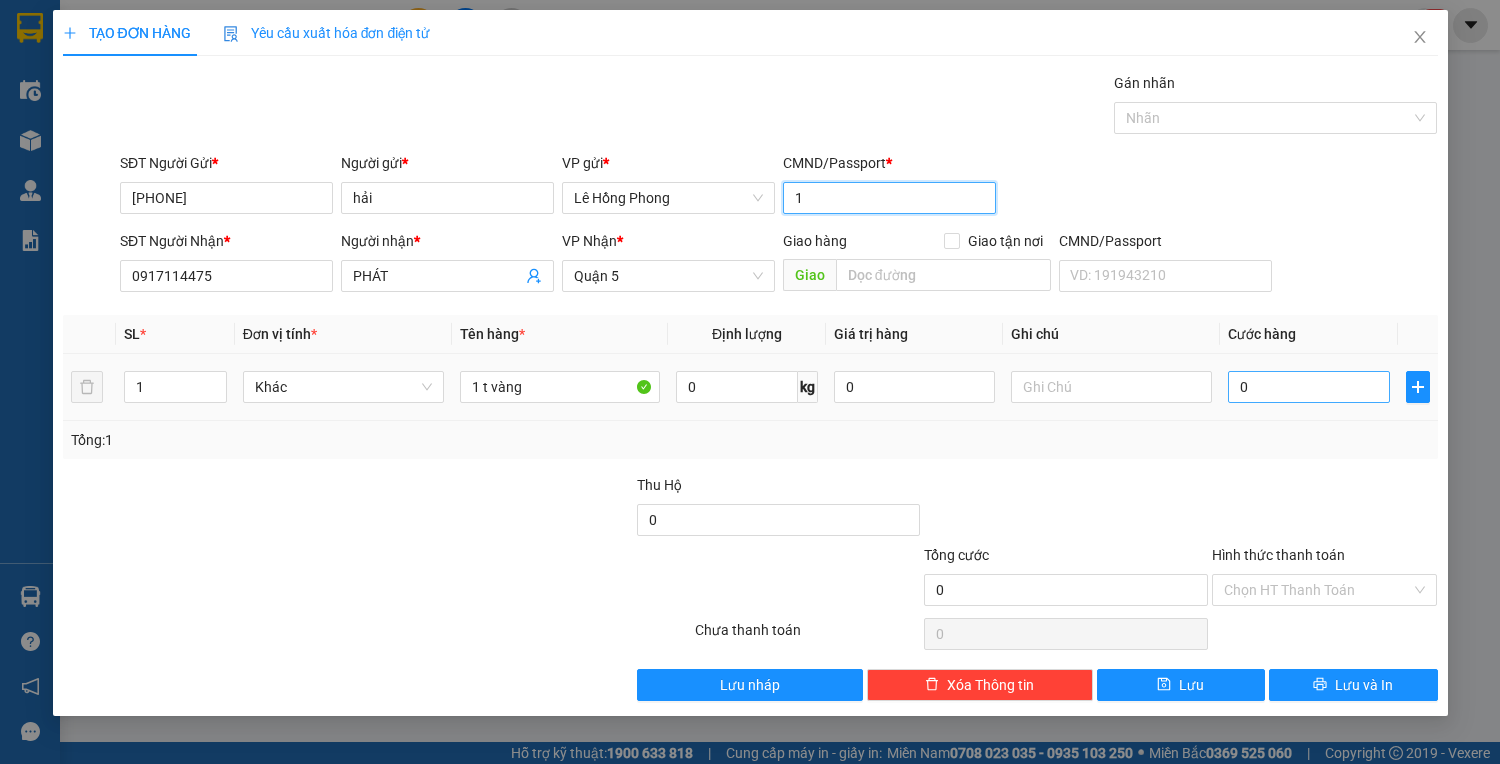 type on "1" 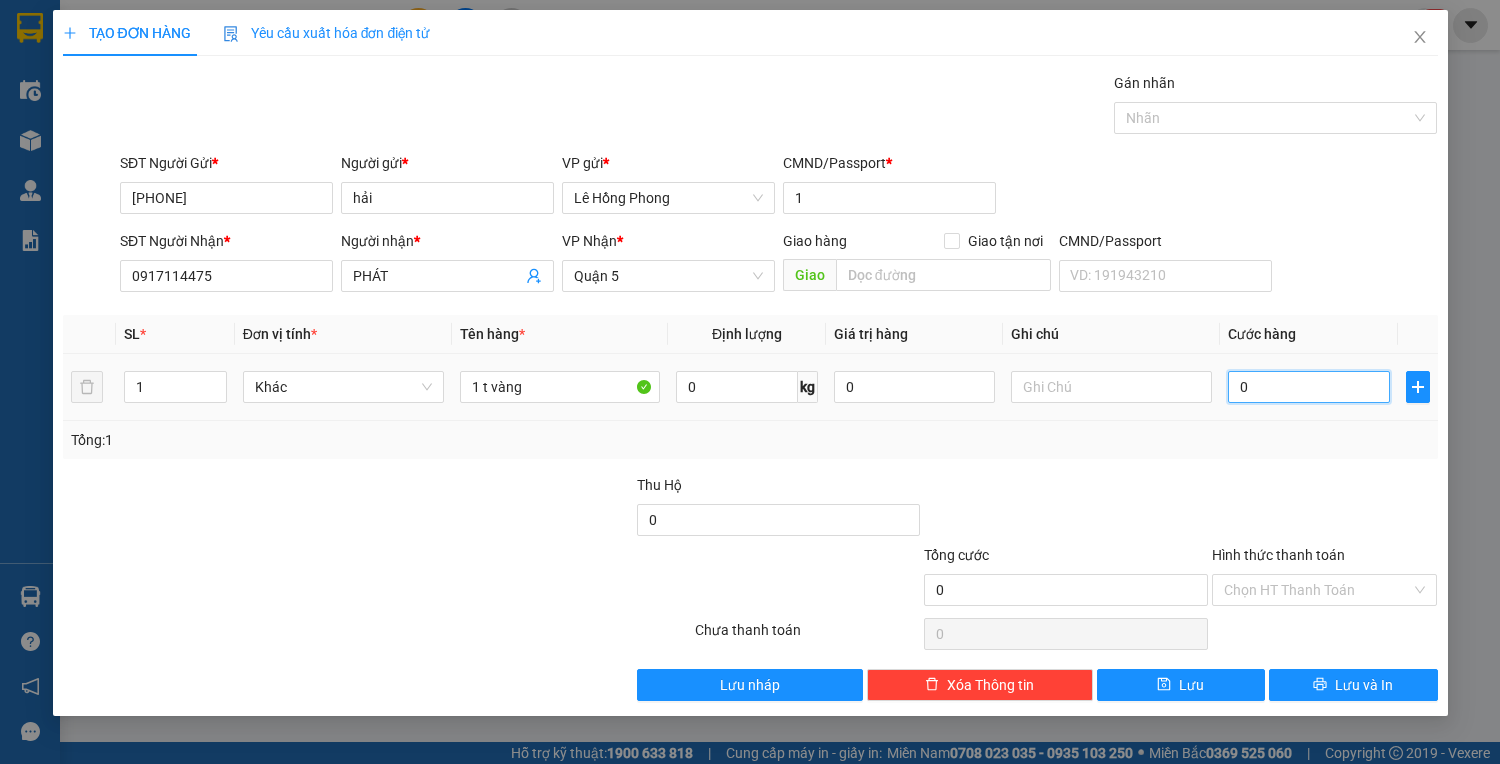 click on "0" at bounding box center [1308, 387] 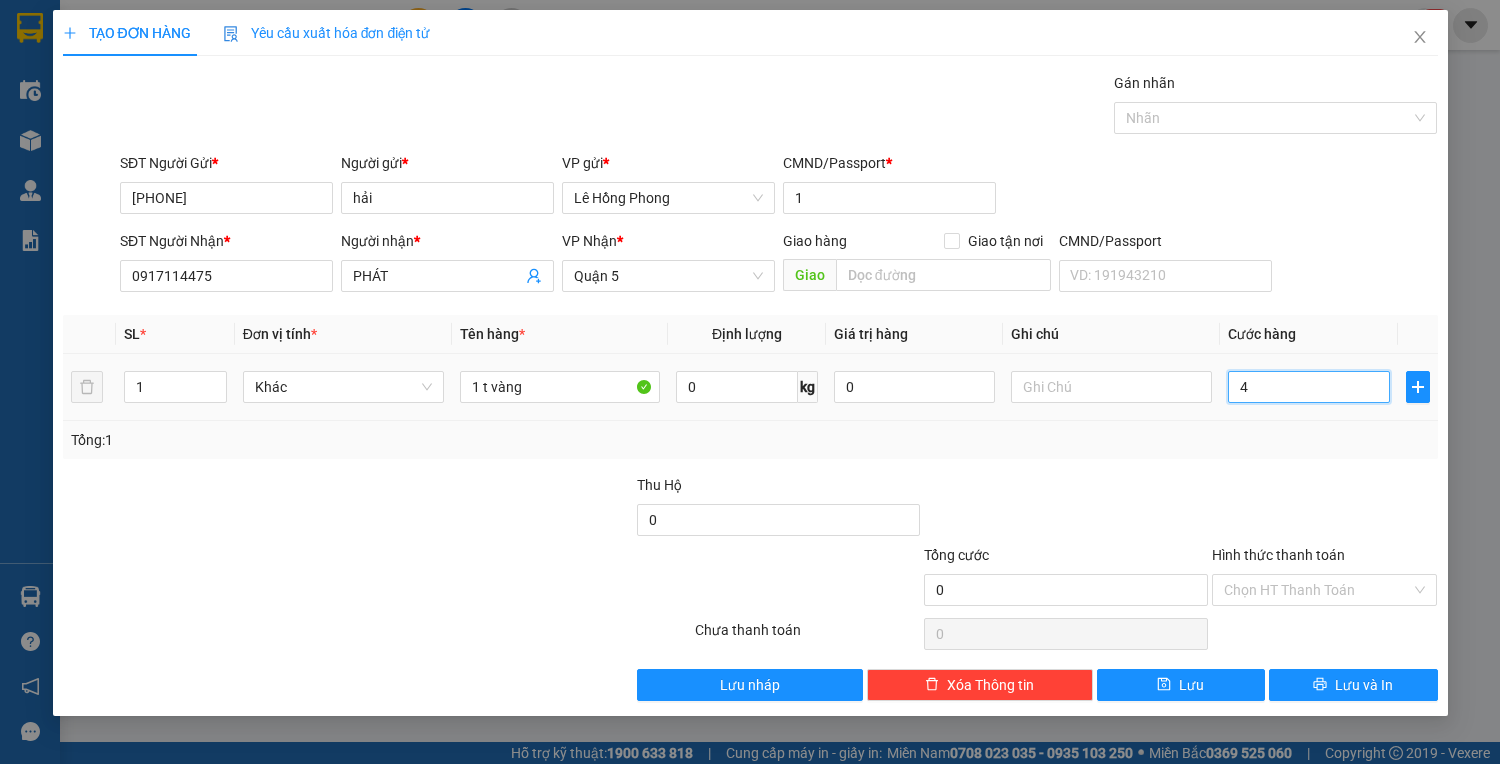 type on "40" 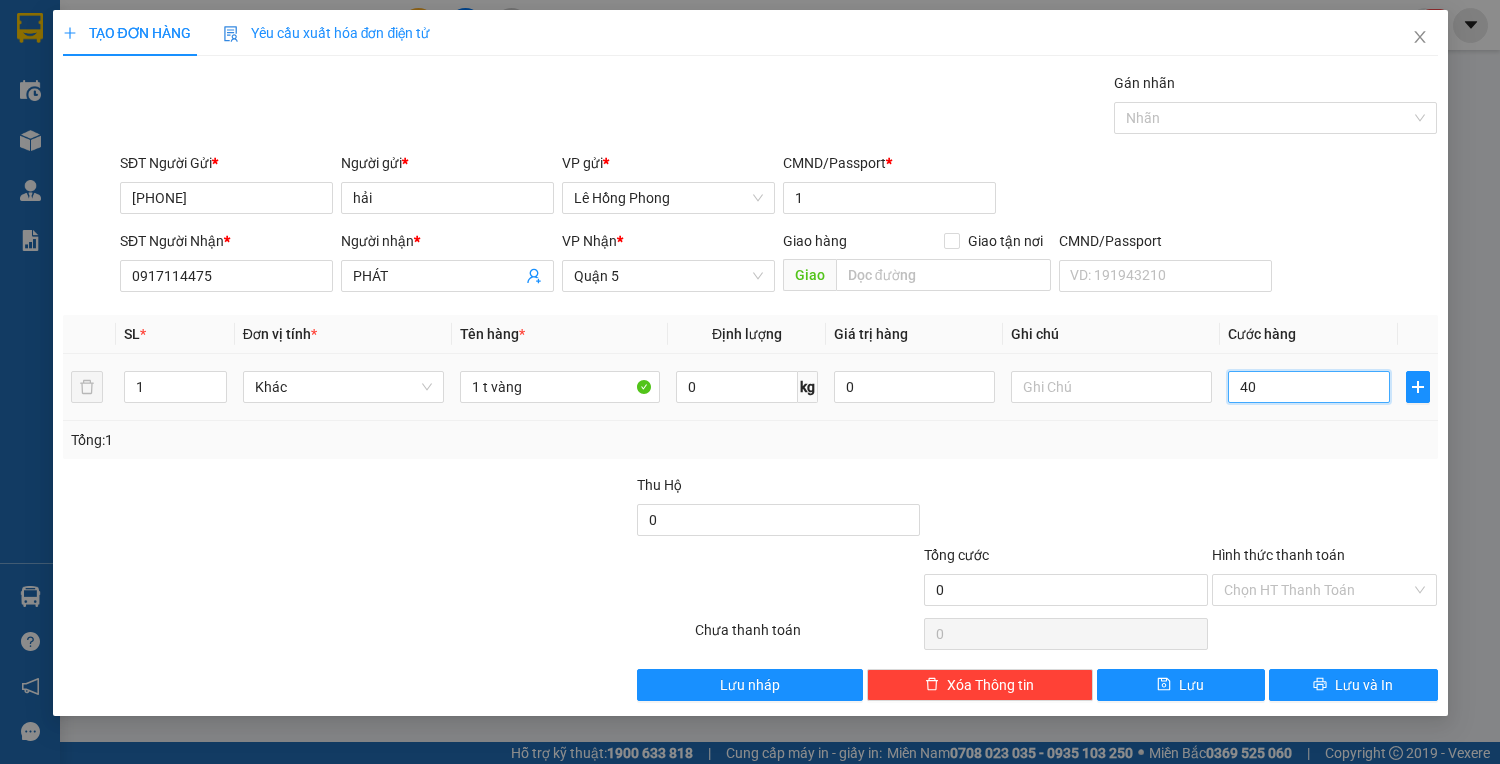 type on "40" 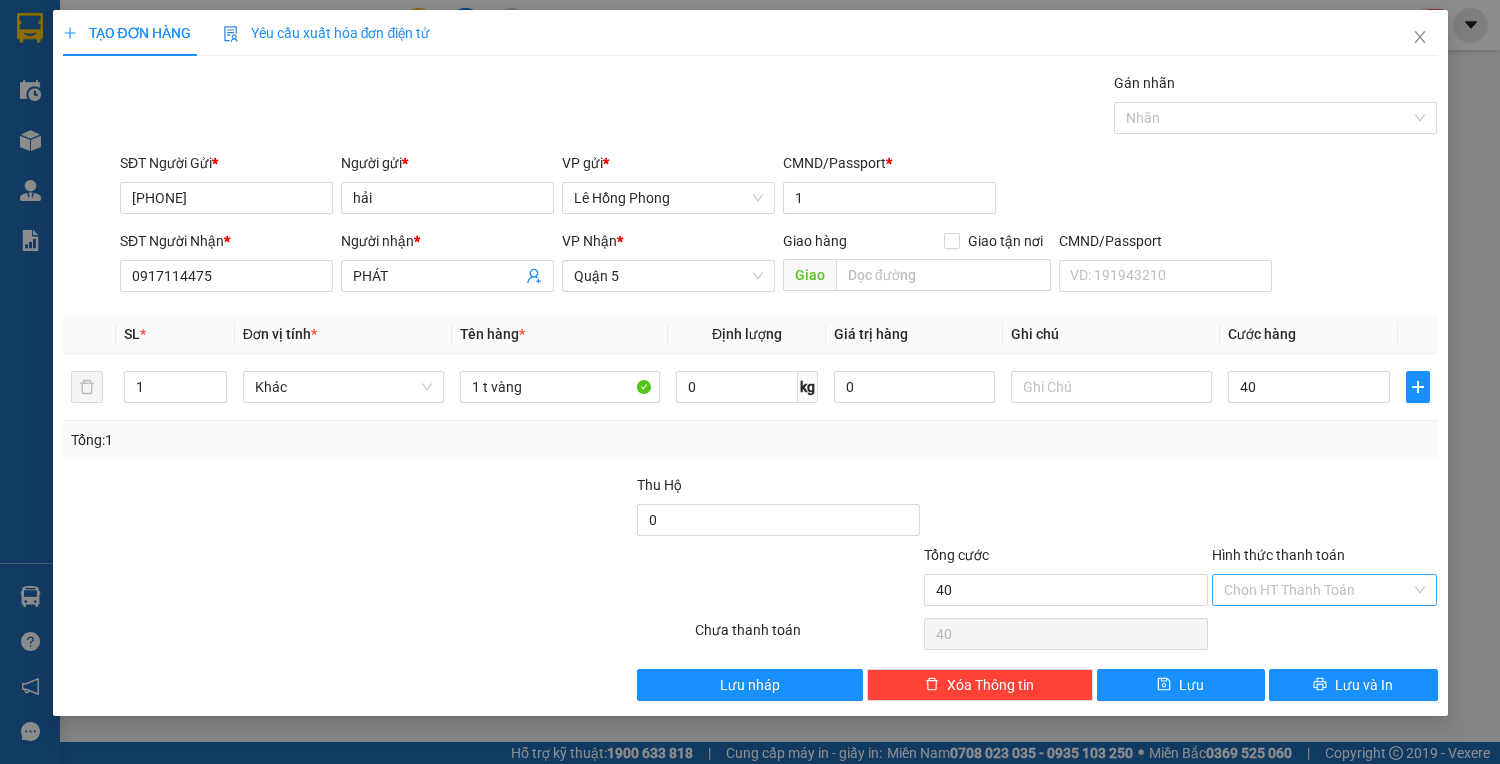type on "40.000" 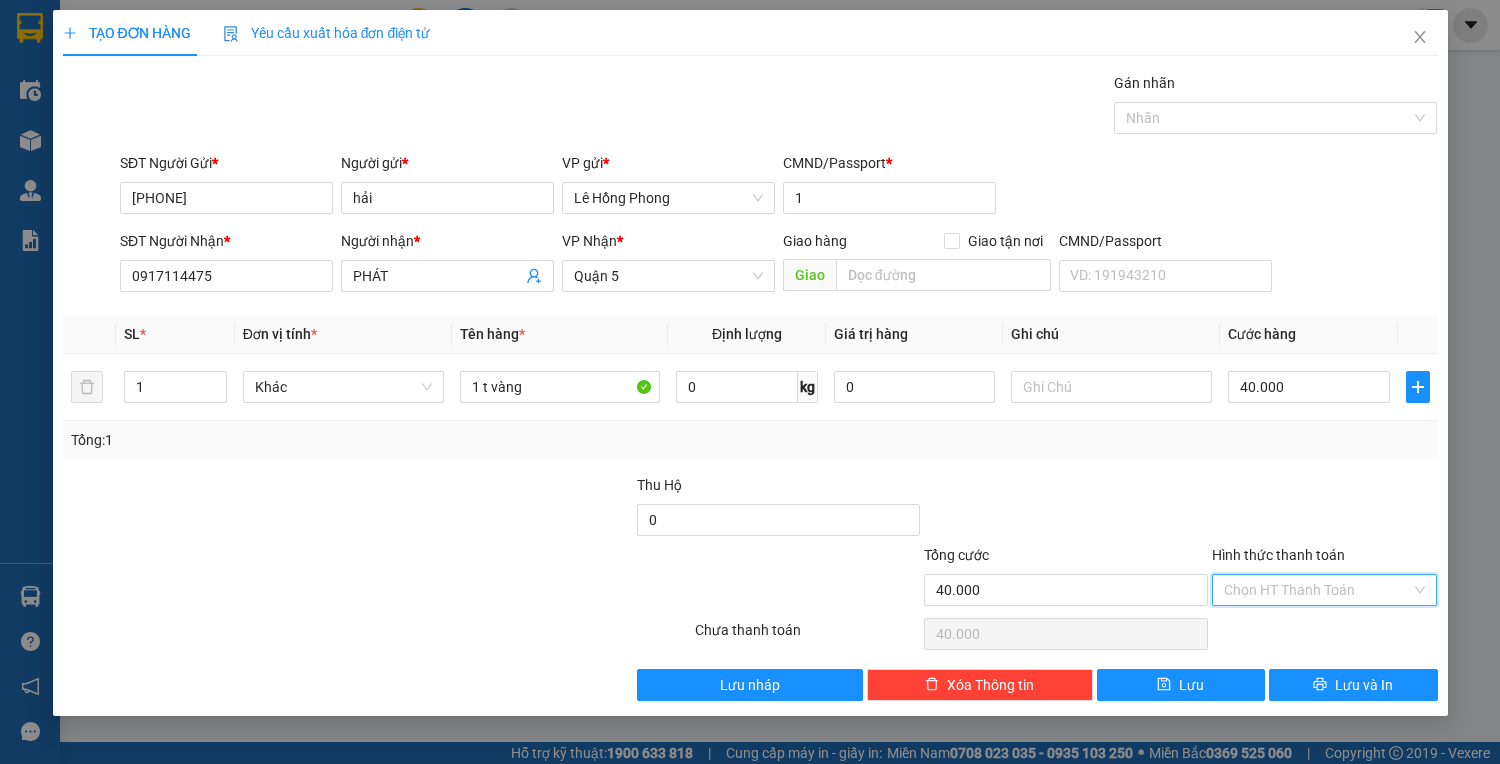 click on "Hình thức thanh toán" at bounding box center [1318, 590] 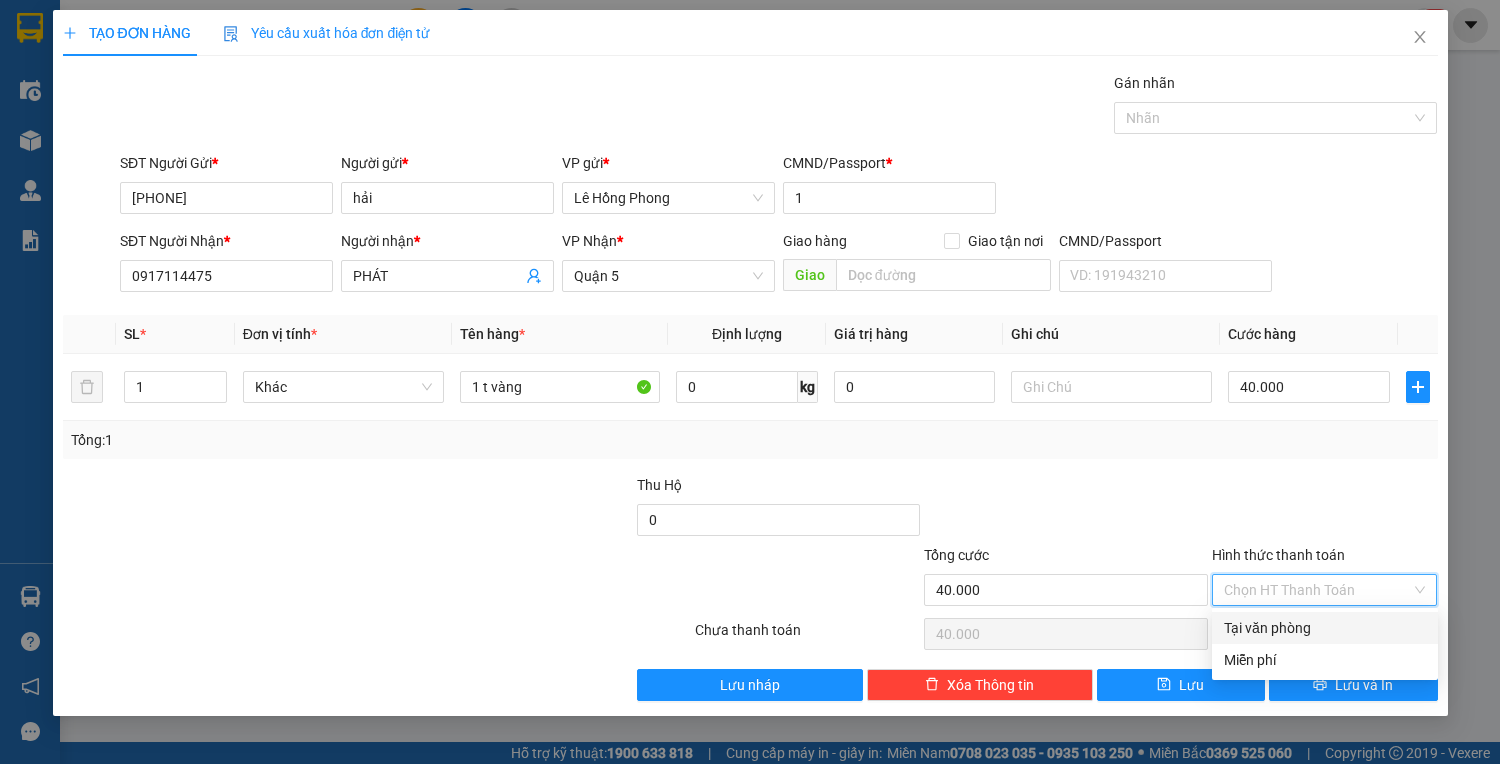 click on "Tại văn phòng" at bounding box center (1325, 628) 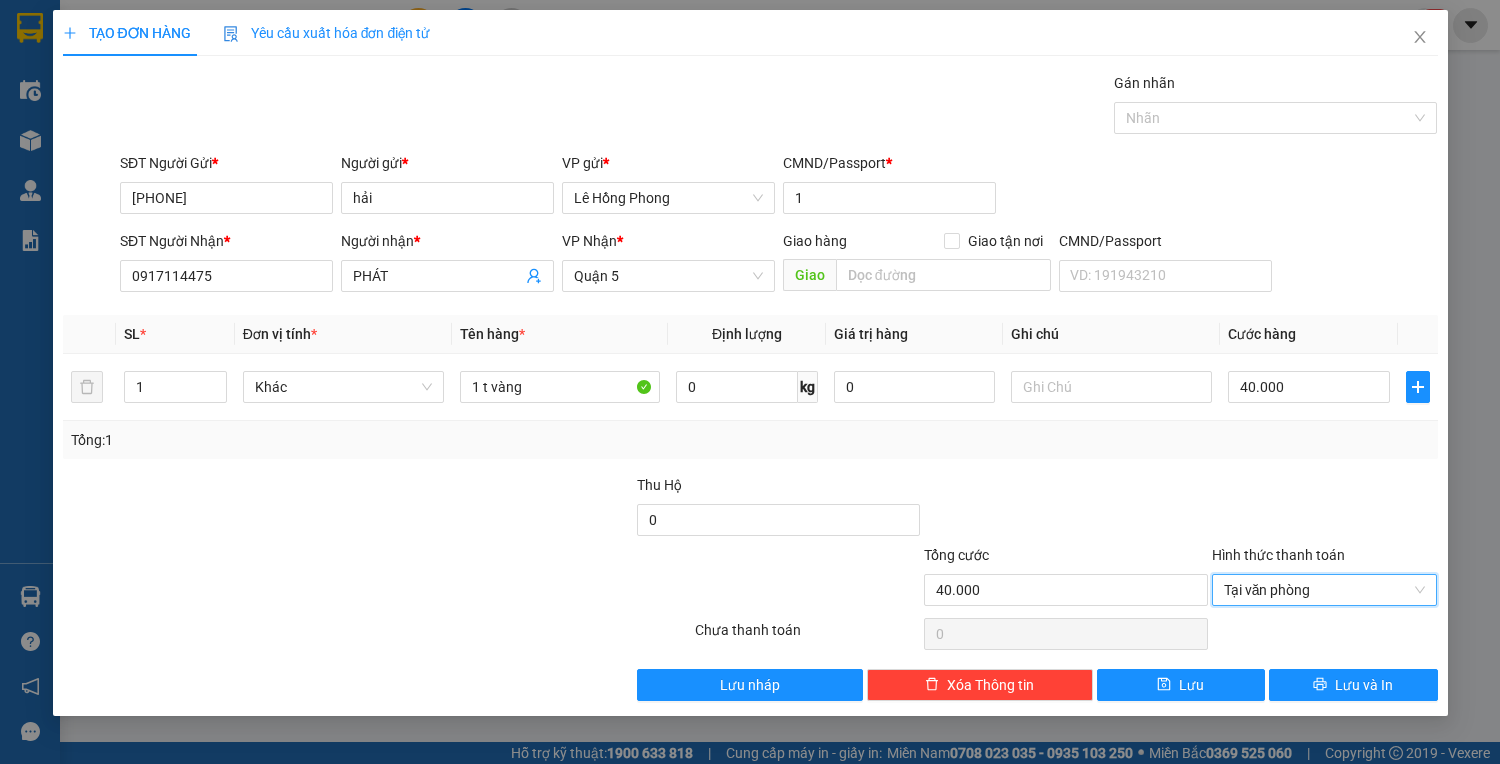 click on "TẠO ĐƠN HÀNG Yêu cầu xuất hóa đơn điện tử Transit Pickup Surcharge Ids Transit Deliver Surcharge Ids Transit Deliver Surcharge Transit Deliver Surcharge Gán nhãn   Nhãn SĐT Người Gửi  * [PHONE] Người gửi  * hải VP gửi  * Lê Hồng Phong  CMND/Passport  * 1 SĐT Người Nhận  * [PHONE] Người nhận  * PHÁT VP Nhận  * Quận 5 Giao hàng Giao tận nơi Giao CMND/Passport VD: [ID] SL  * Đơn vị tính  * Tên hàng  * Định lượng Giá trị hàng Ghi chú Cước hàng                   1 Khác 1 t vàng 0 kg 0 40.000 Tổng:  1 Thu Hộ 0 Tổng cước 40.000 Hình thức thanh toán Tại văn phòng Tại văn phòng Số tiền thu trước 0 Tại văn phòng Chưa thanh toán 0 Lưu nháp Xóa Thông tin Lưu Lưu và In Tại văn phòng Miễn phí Tại văn phòng Miễn phí" at bounding box center [750, 363] 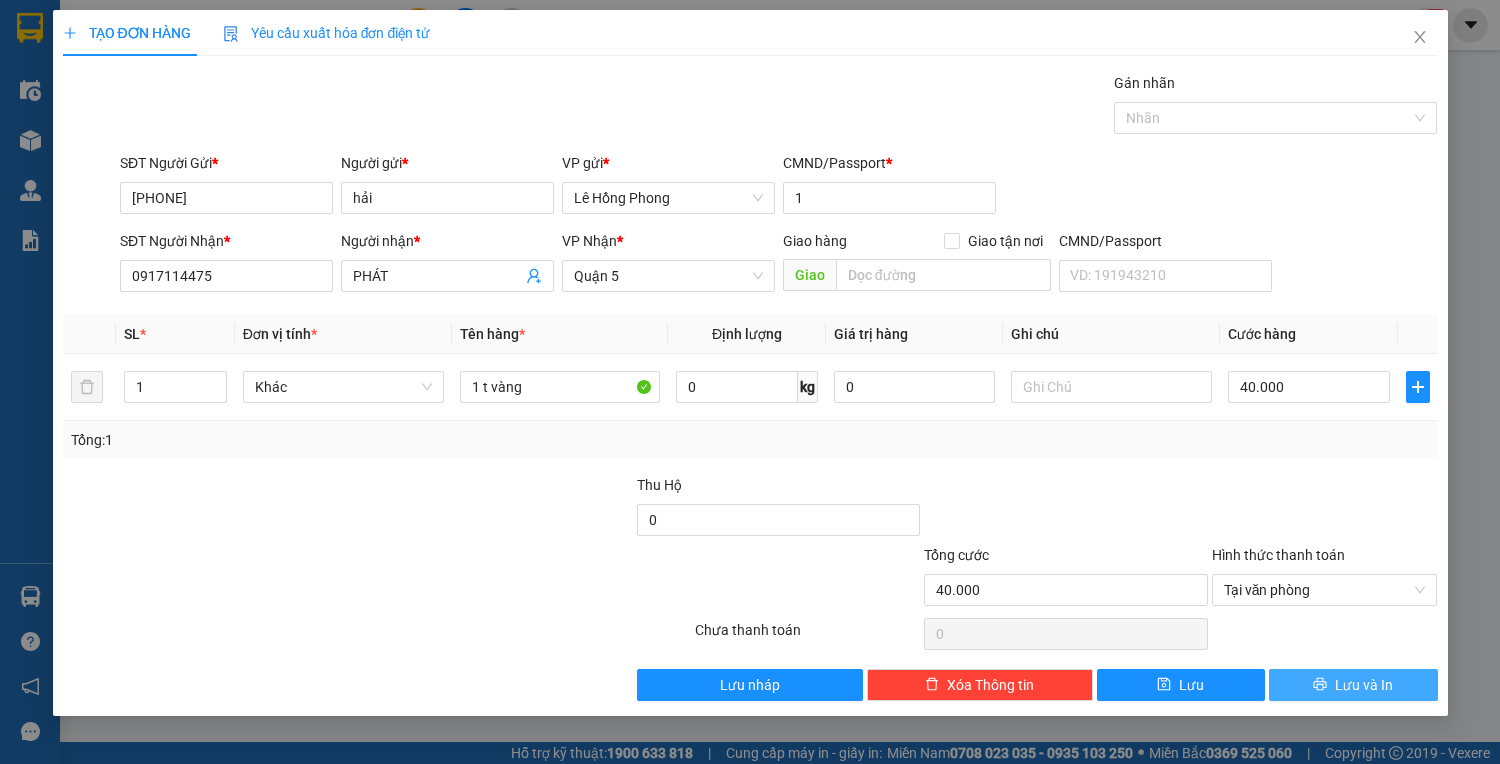 click on "Lưu và In" at bounding box center (1353, 685) 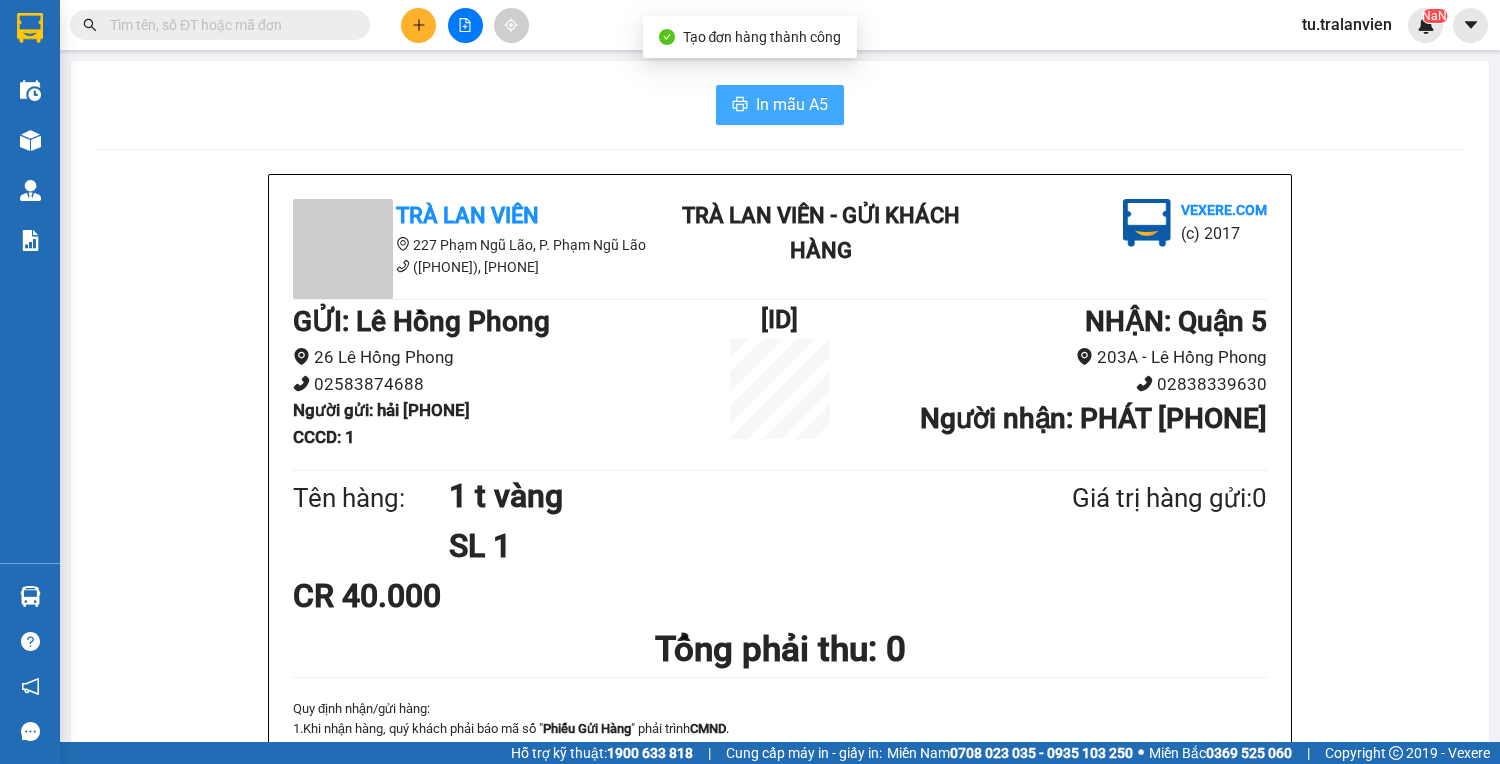 click on "In mẫu A5" at bounding box center [792, 104] 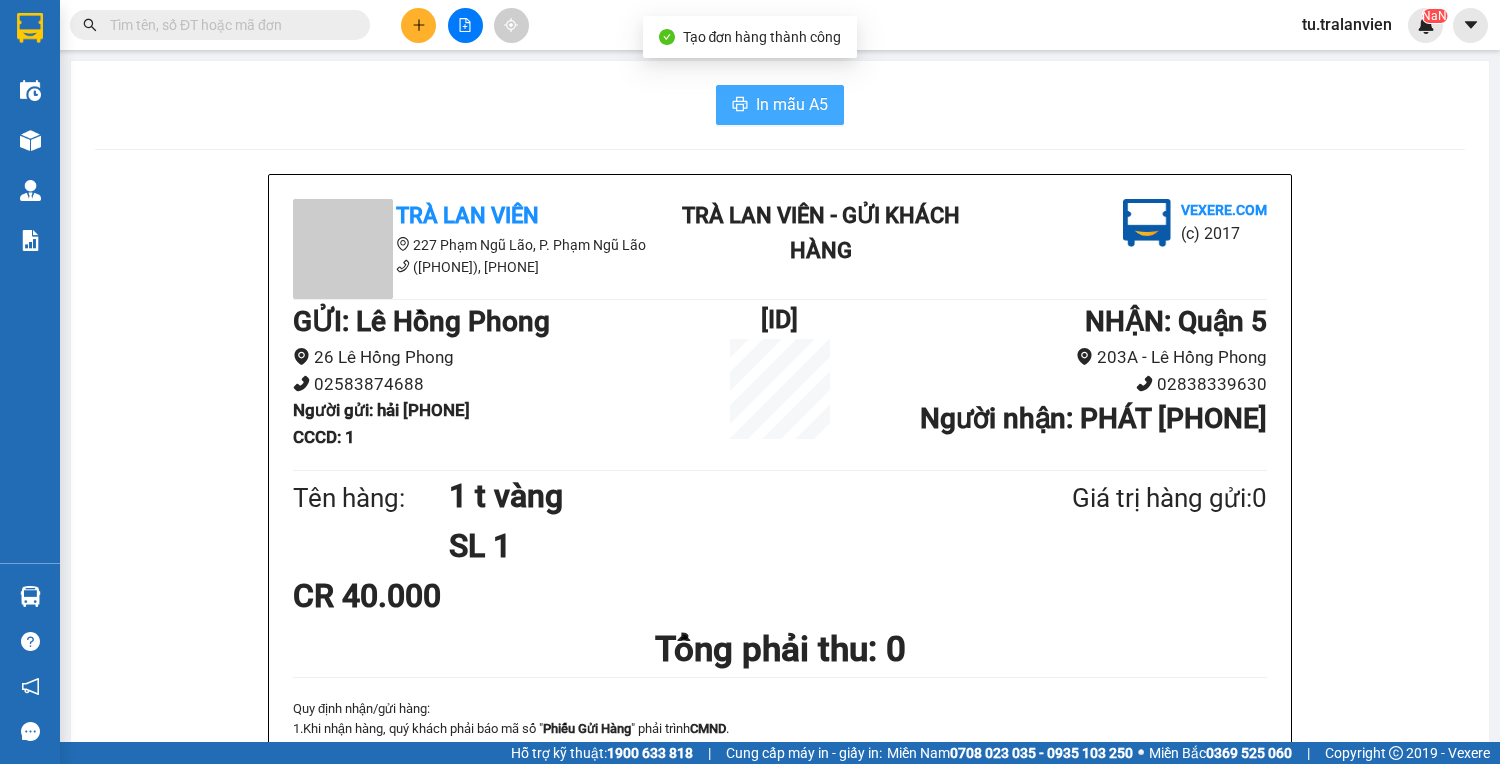 scroll, scrollTop: 0, scrollLeft: 0, axis: both 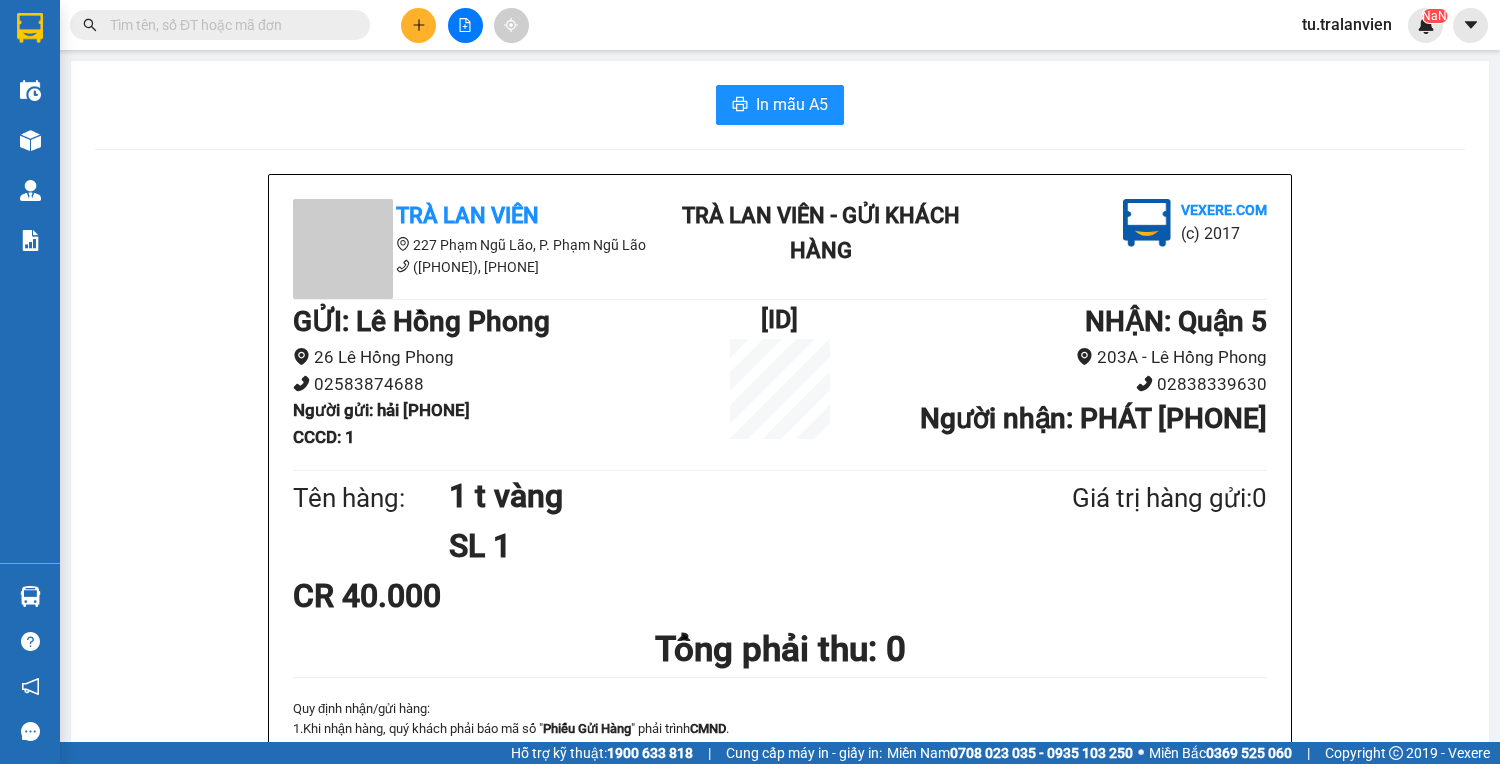 click at bounding box center [465, 25] 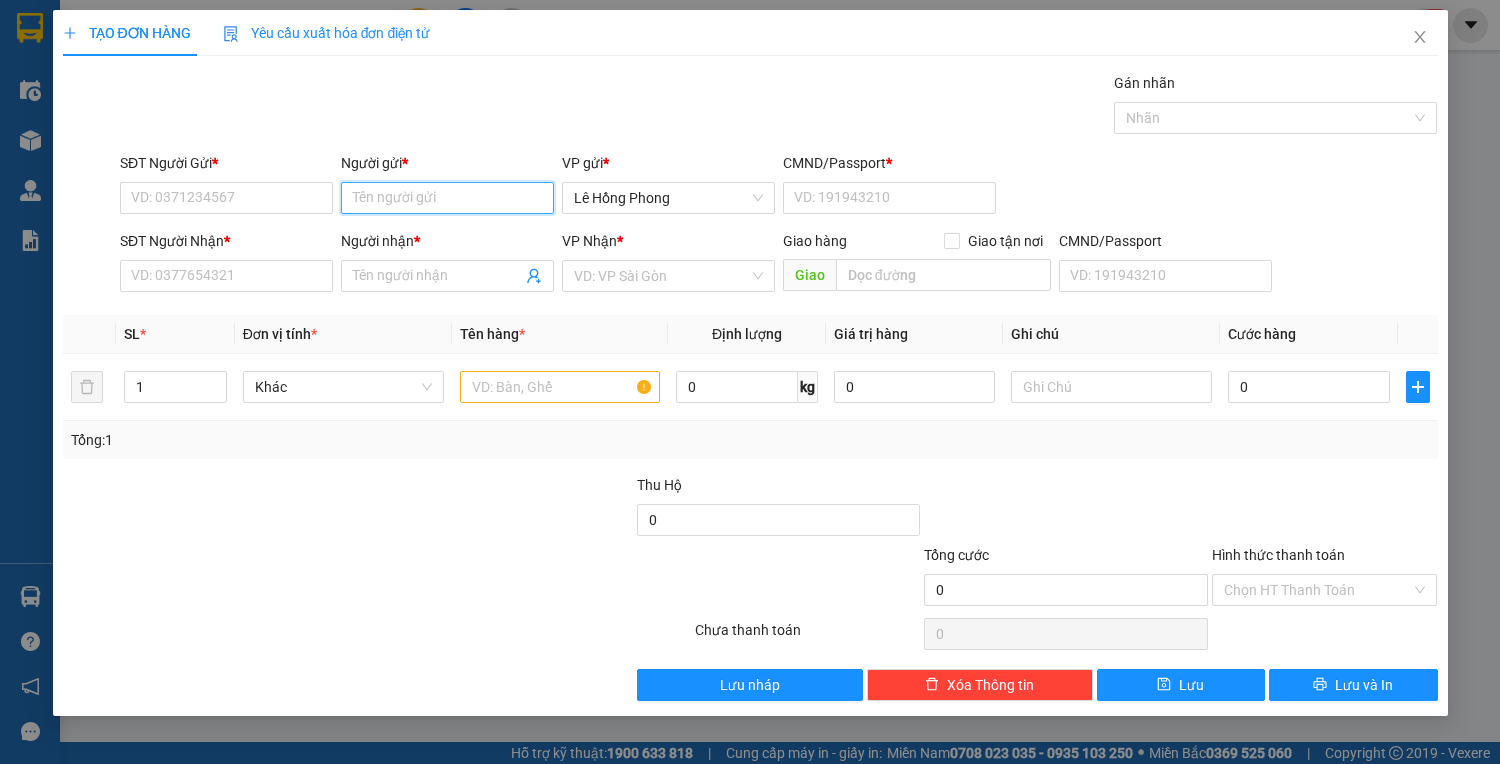 click on "Người gửi  *" at bounding box center (447, 198) 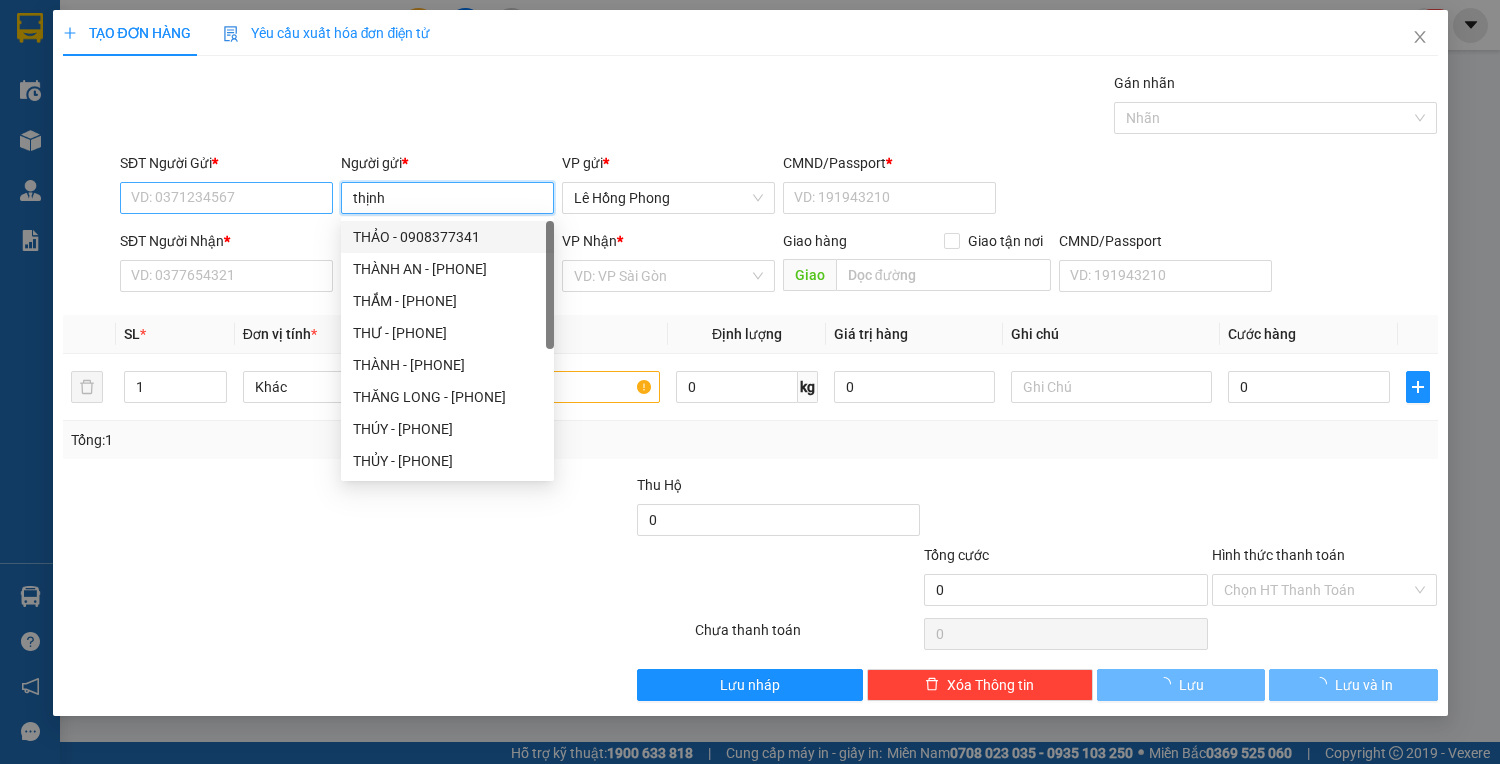 type on "thịnh" 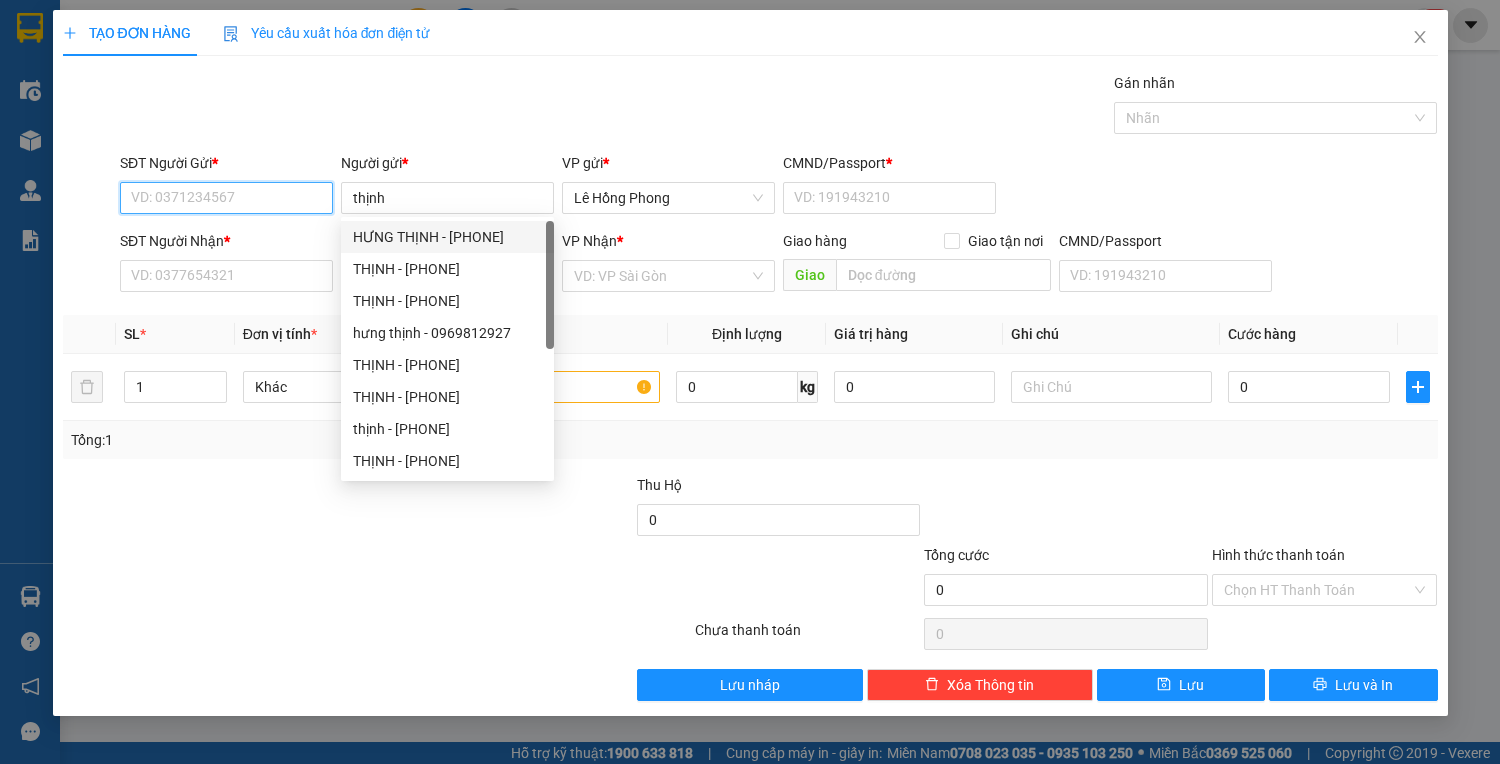 click on "SĐT Người Gửi  *" at bounding box center [226, 198] 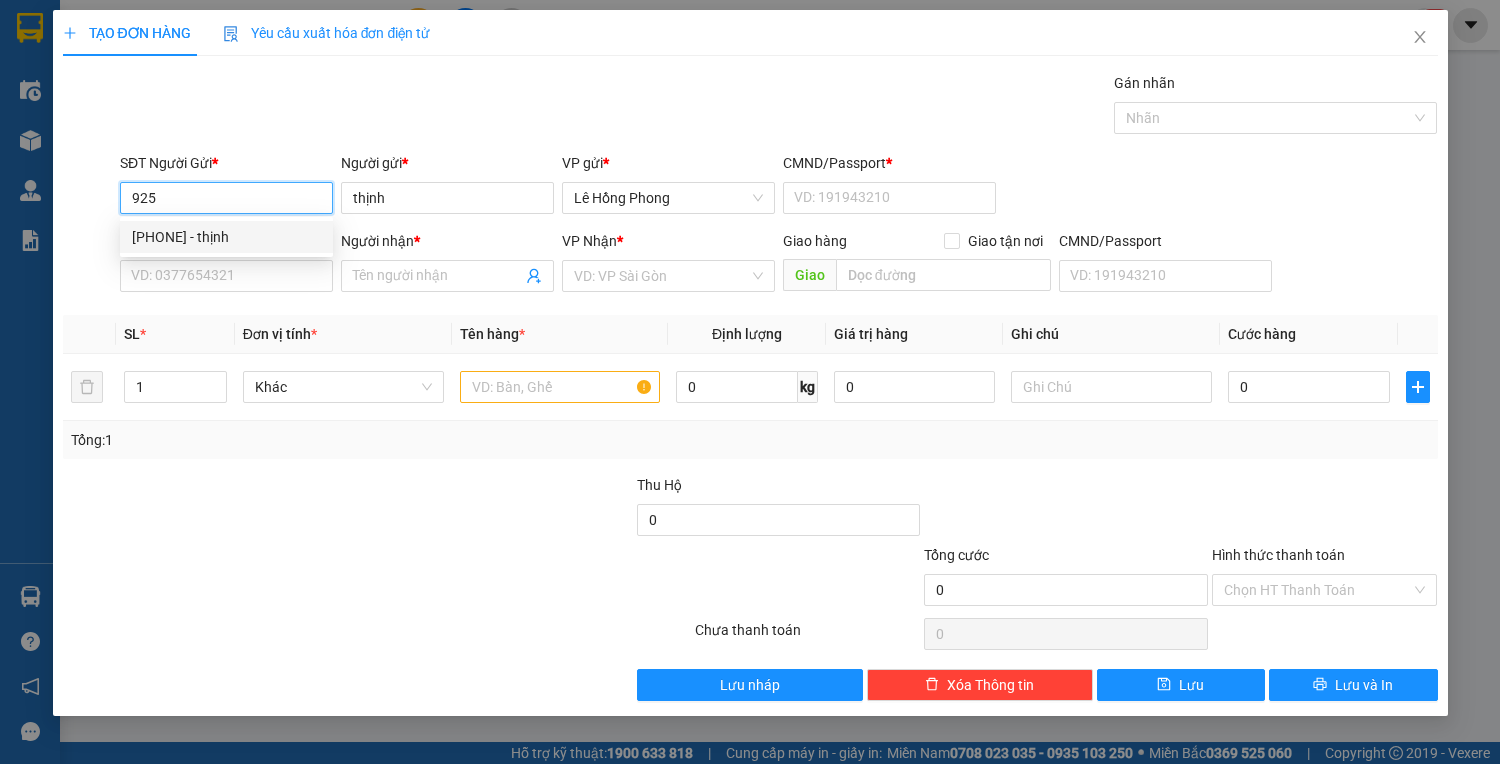 click on "[PHONE] - thịnh" at bounding box center [226, 237] 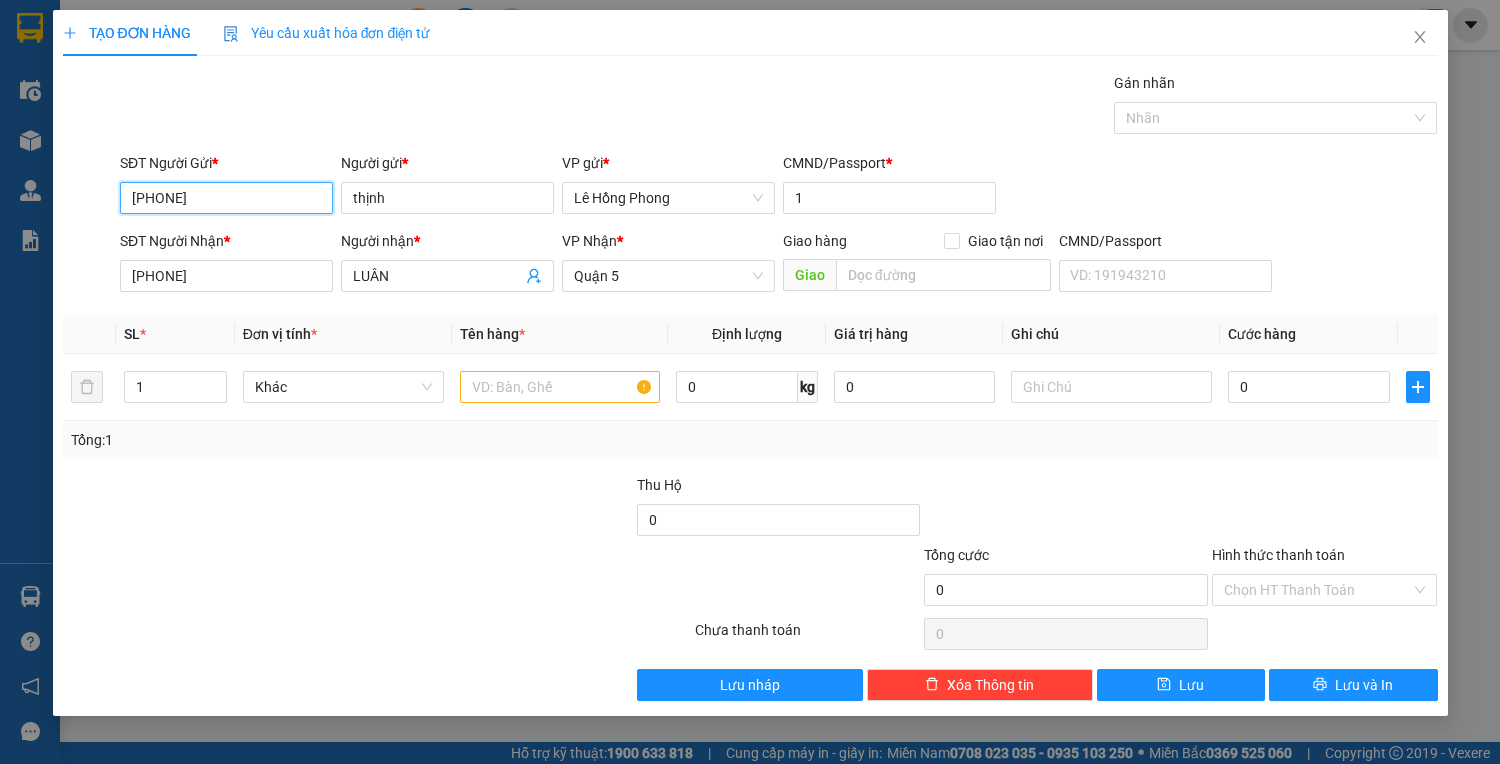 type on "[PHONE]" 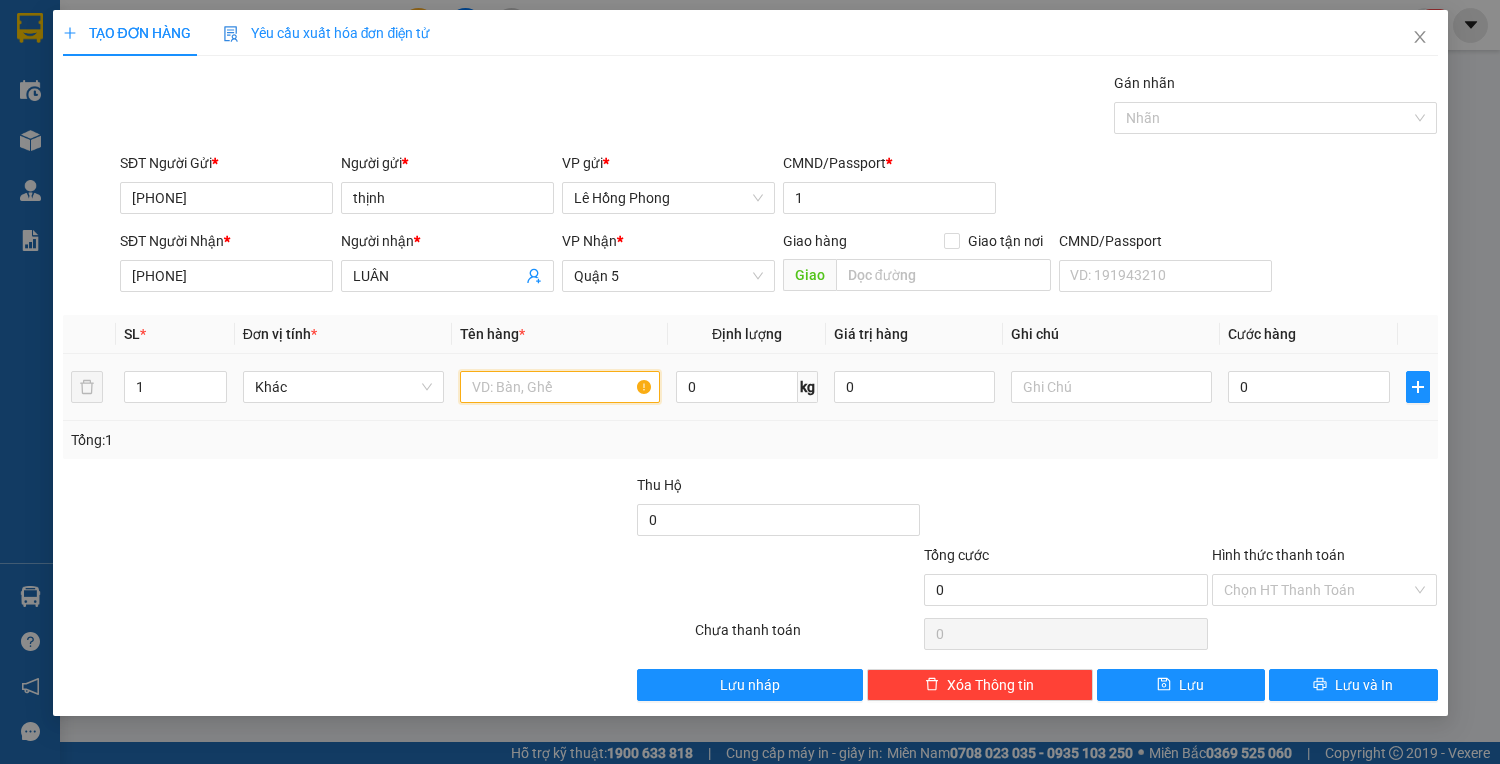 click at bounding box center [560, 387] 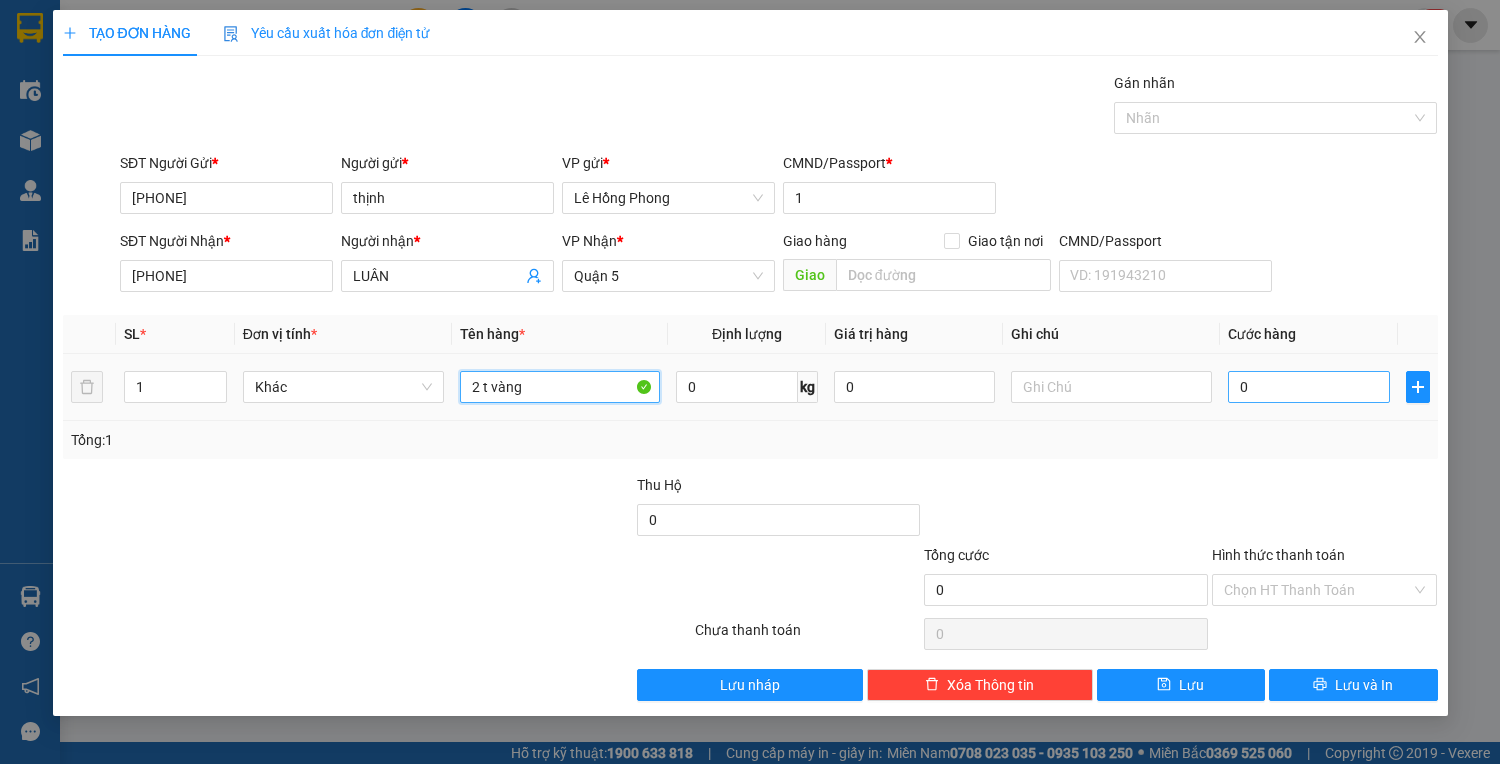 type on "2 t vàng" 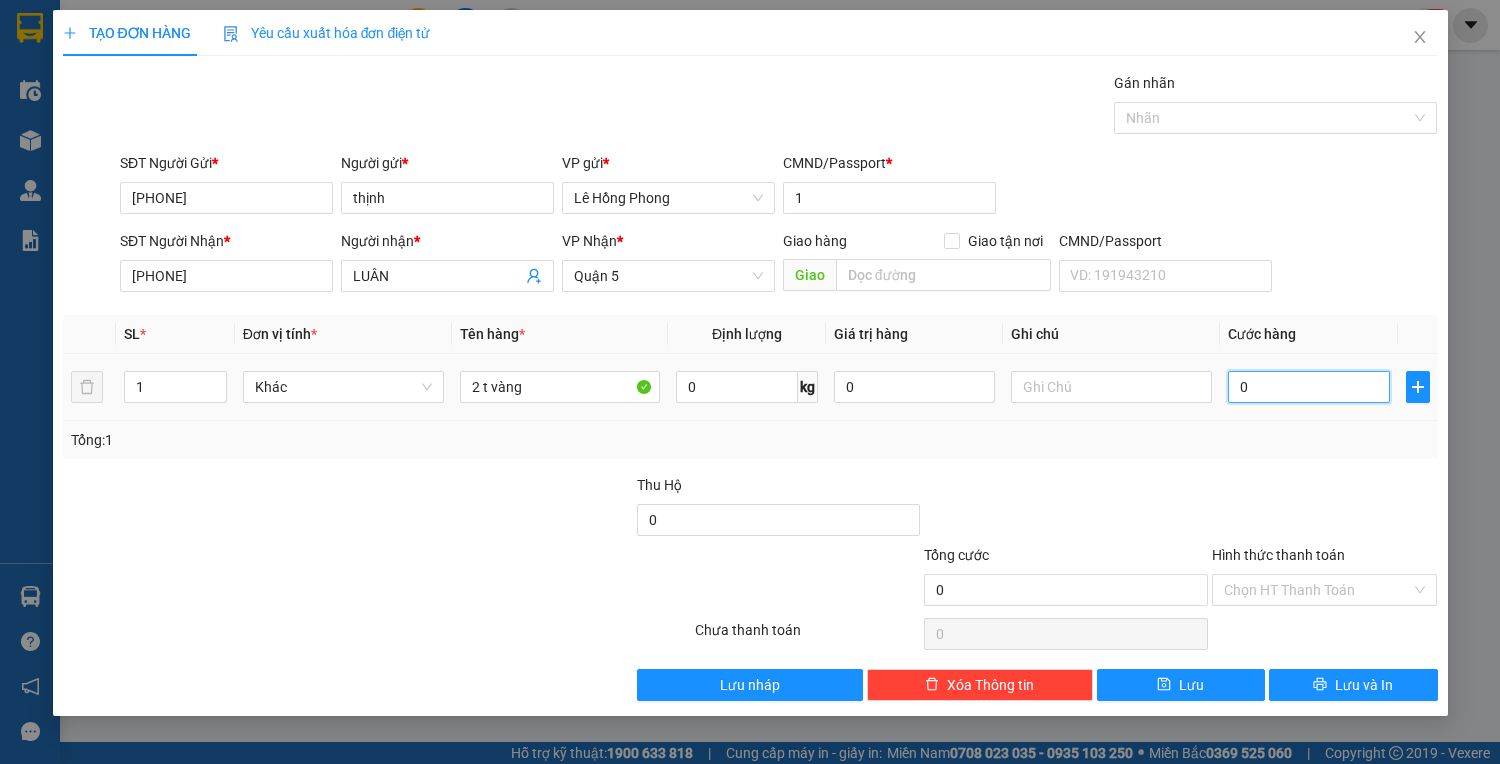 click on "0" at bounding box center (1308, 387) 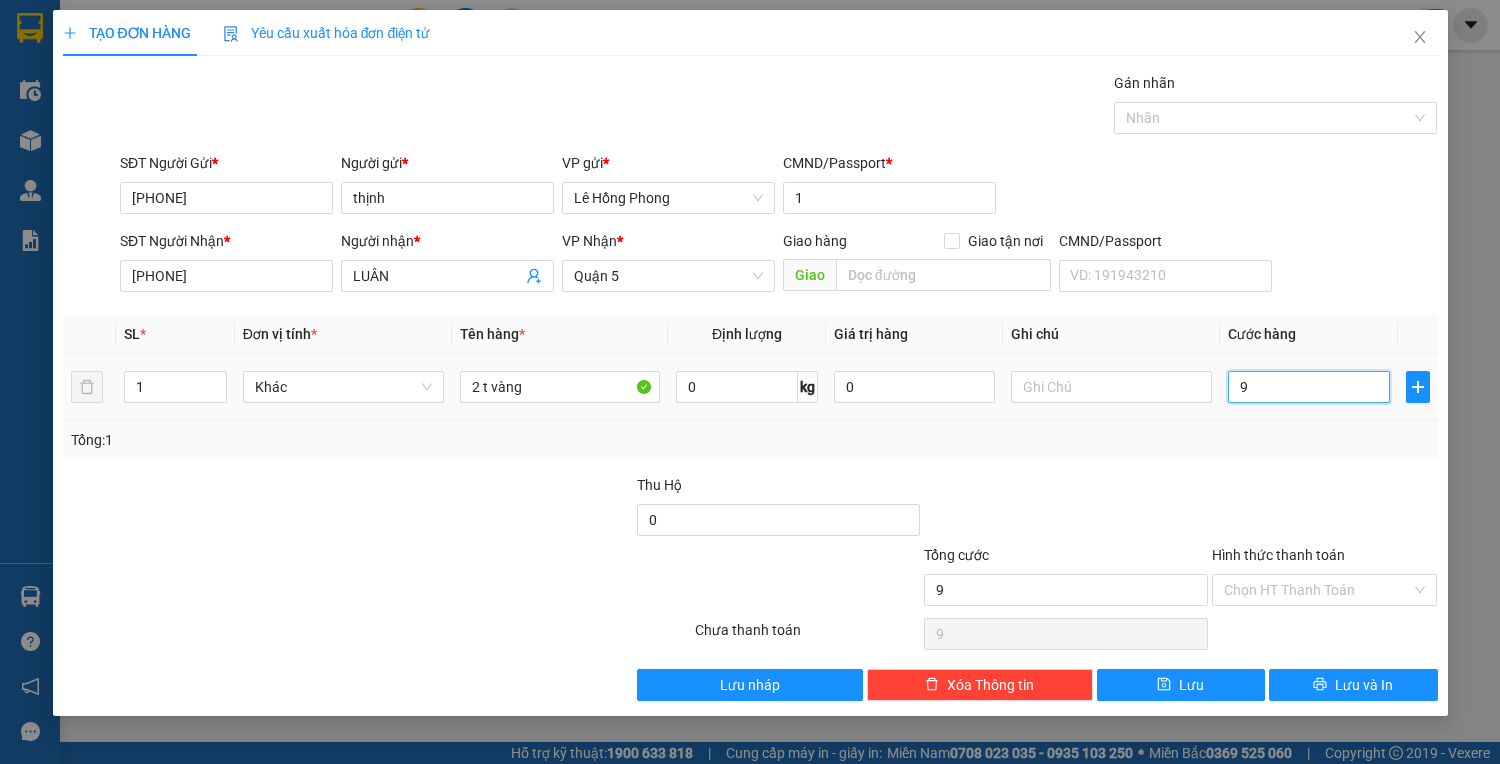 type on "9" 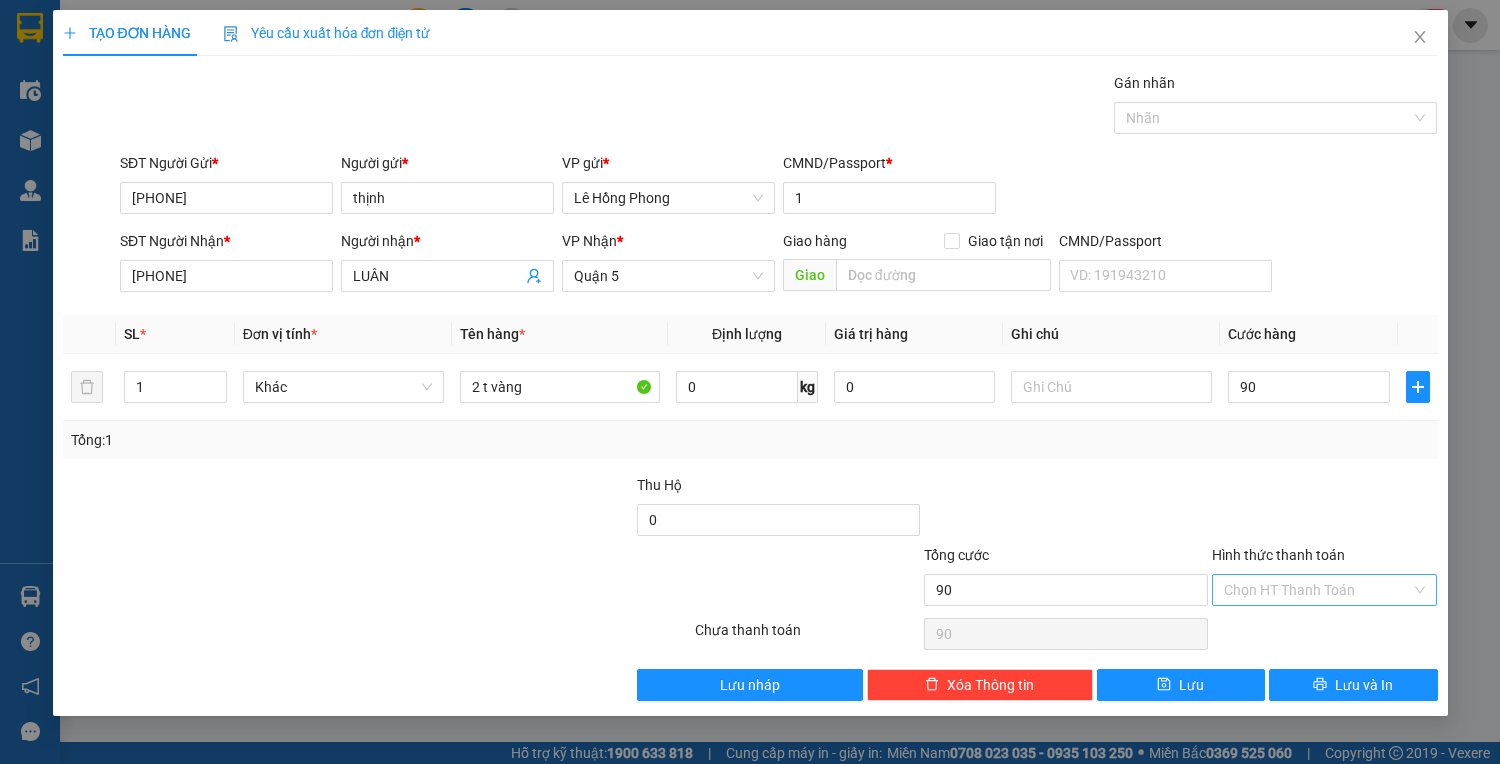 type on "90.000" 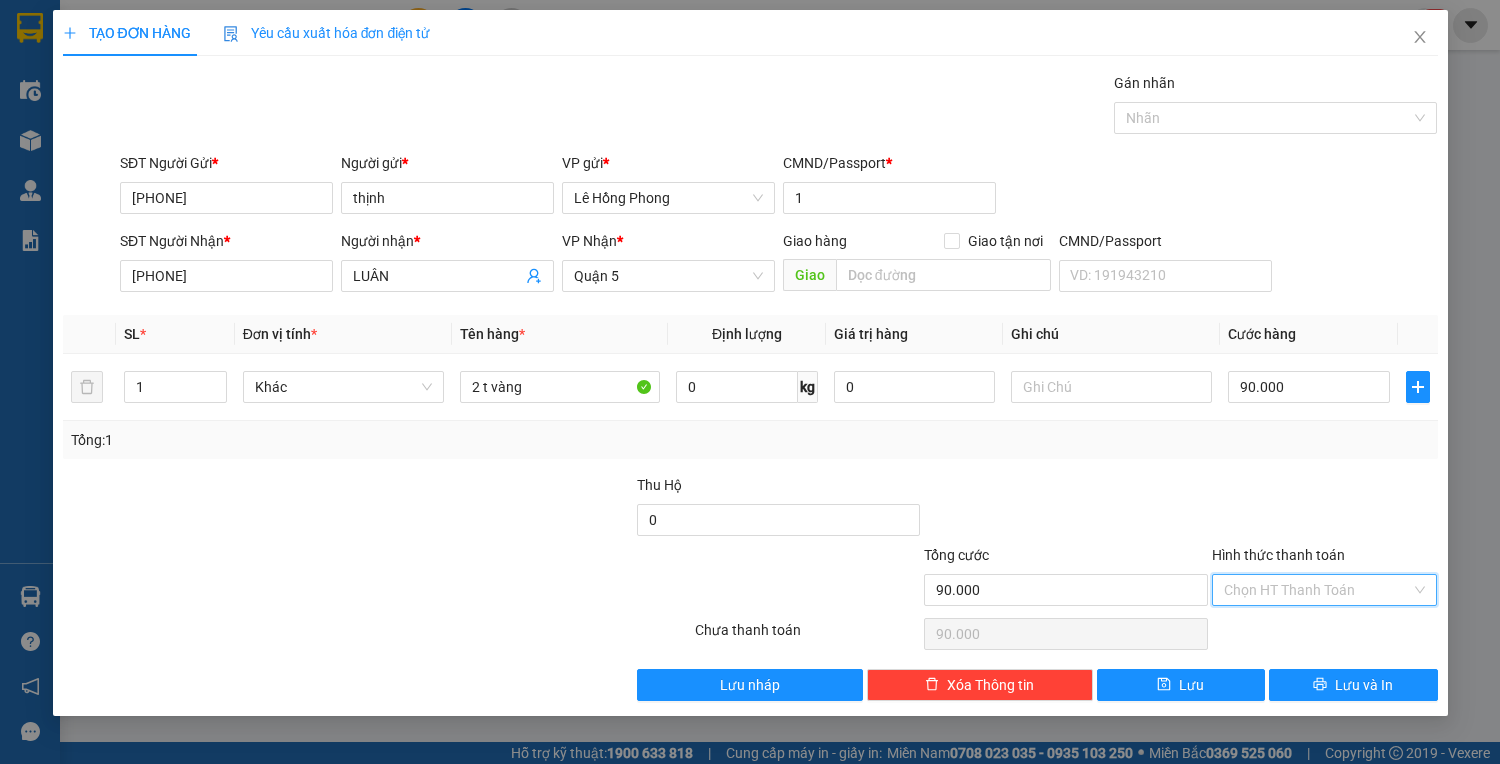 click on "Hình thức thanh toán" at bounding box center [1318, 590] 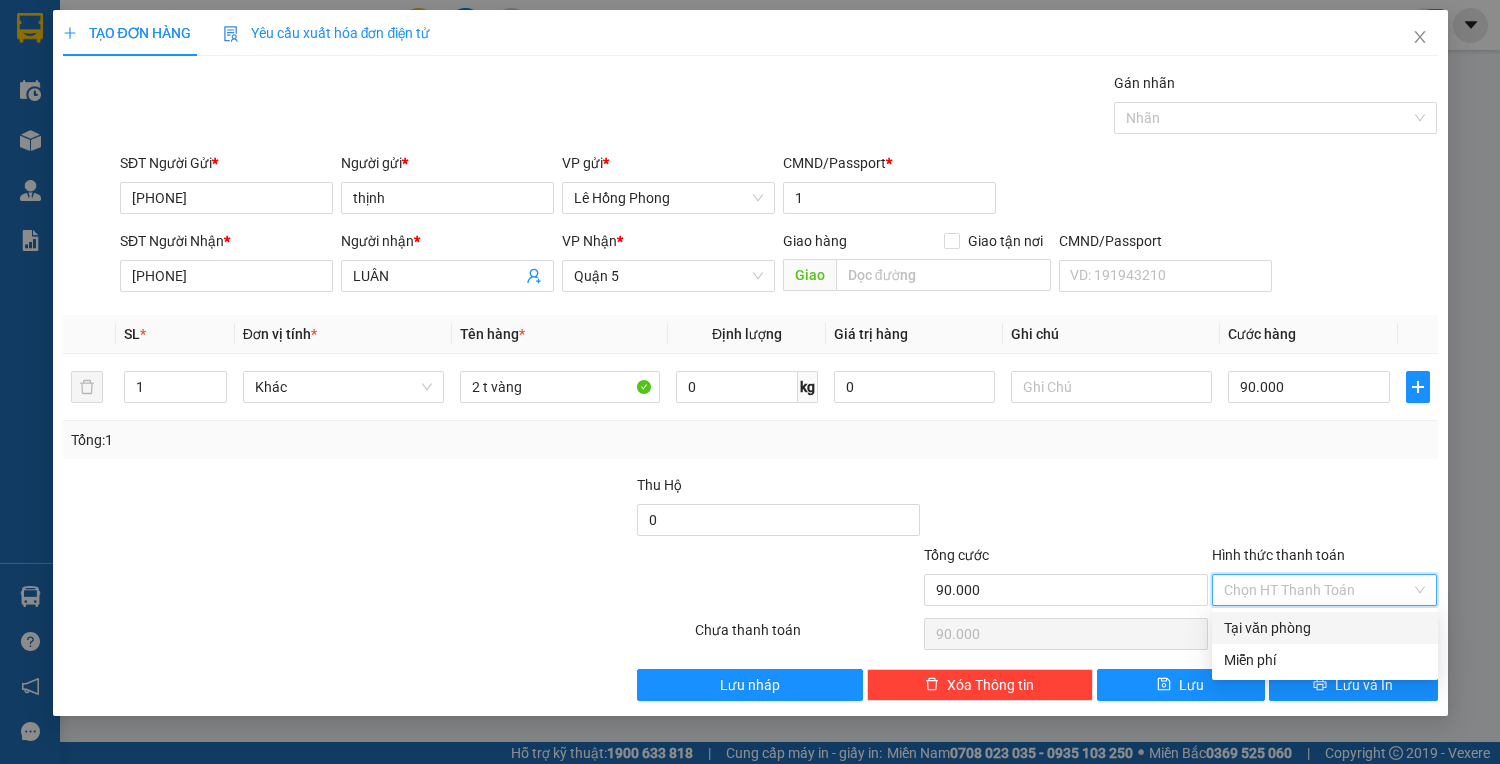 click on "Tại văn phòng" at bounding box center [1325, 628] 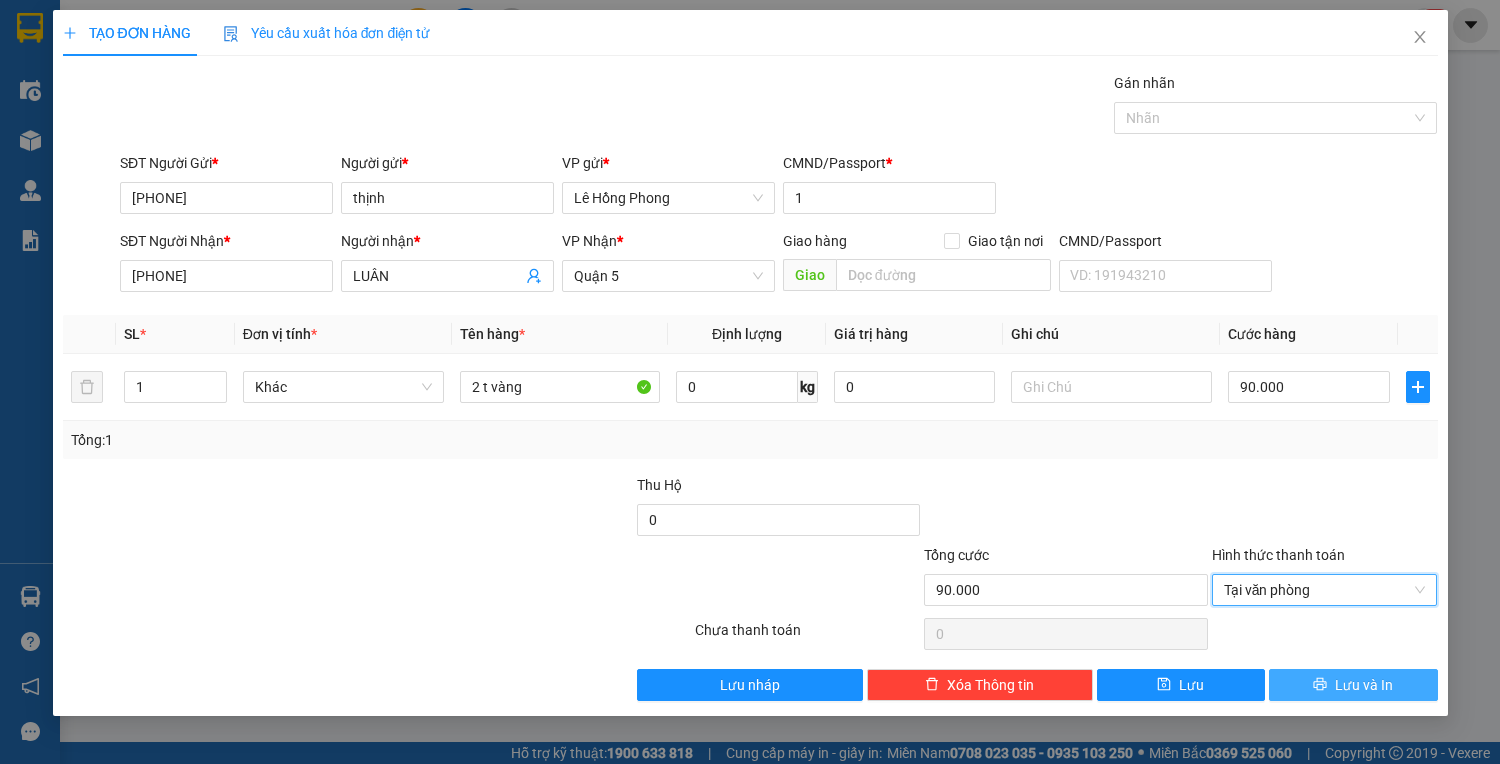 click on "Lưu và In" at bounding box center (1353, 685) 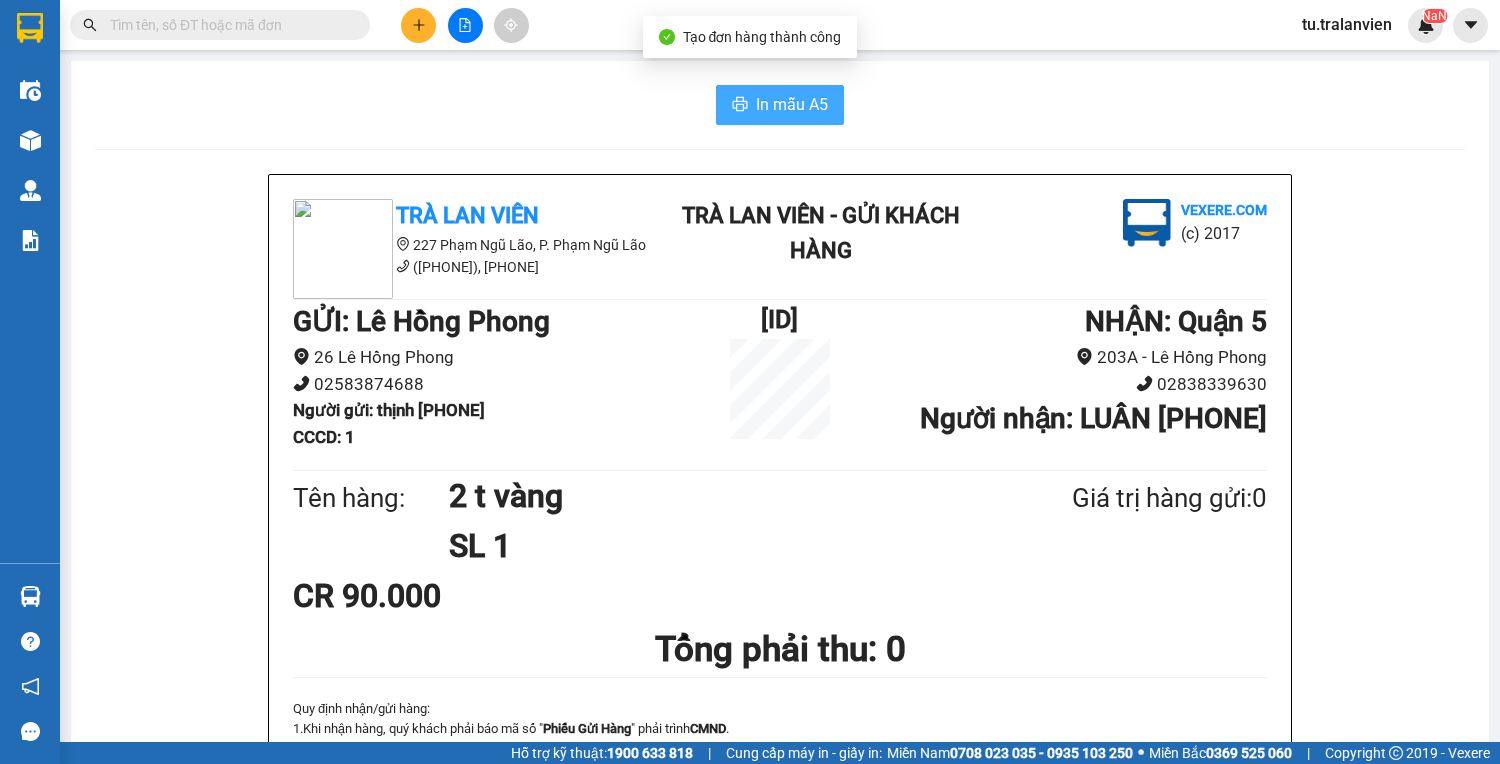 click on "In mẫu A5" at bounding box center (792, 104) 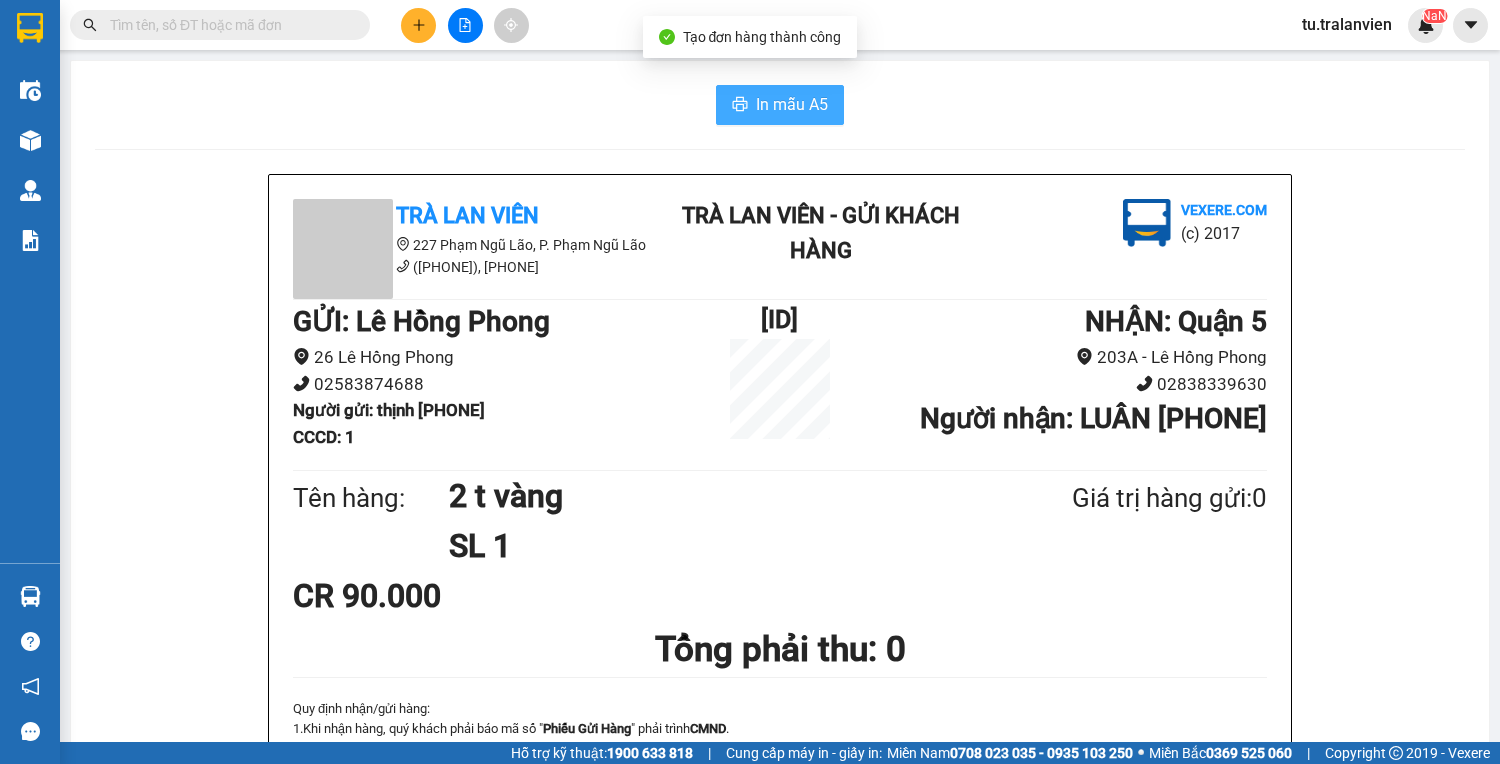 scroll, scrollTop: 0, scrollLeft: 0, axis: both 